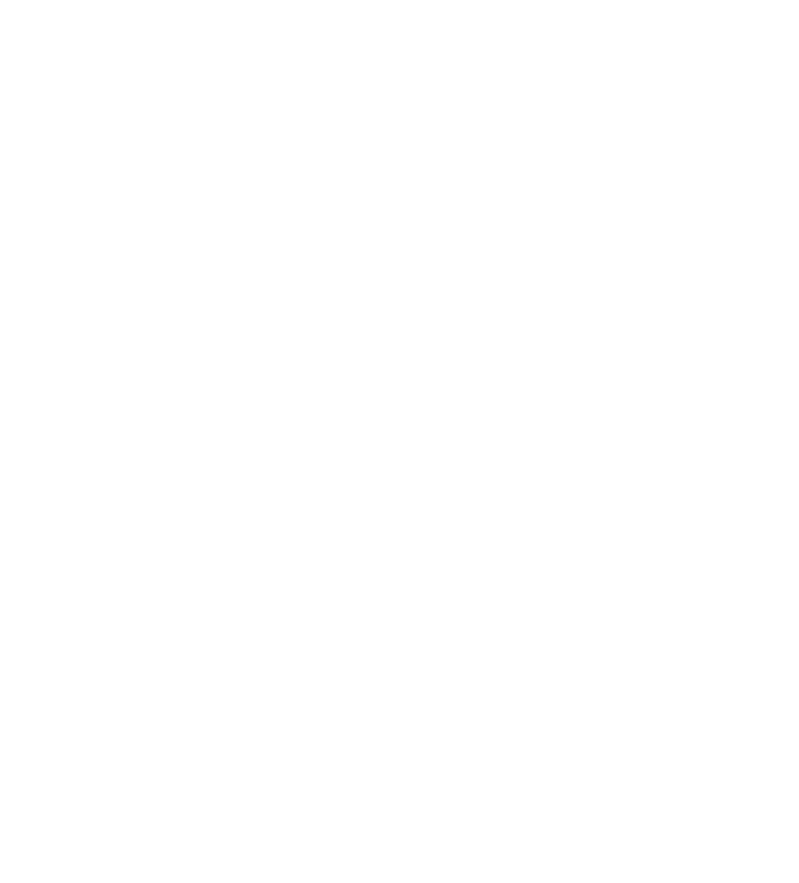 scroll, scrollTop: 0, scrollLeft: 0, axis: both 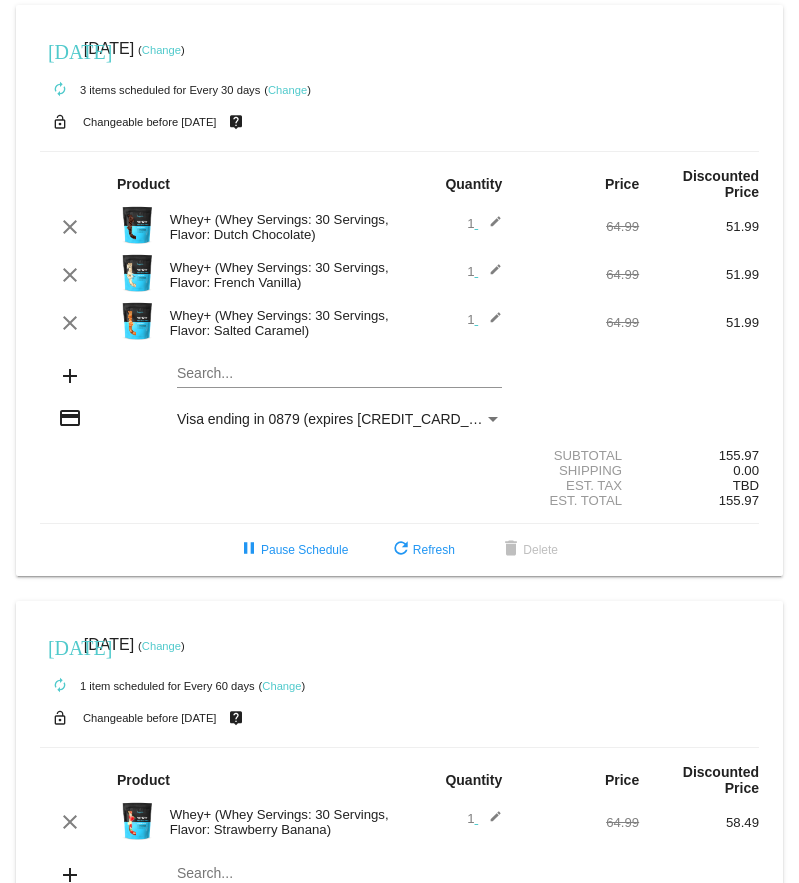 click on "Change" 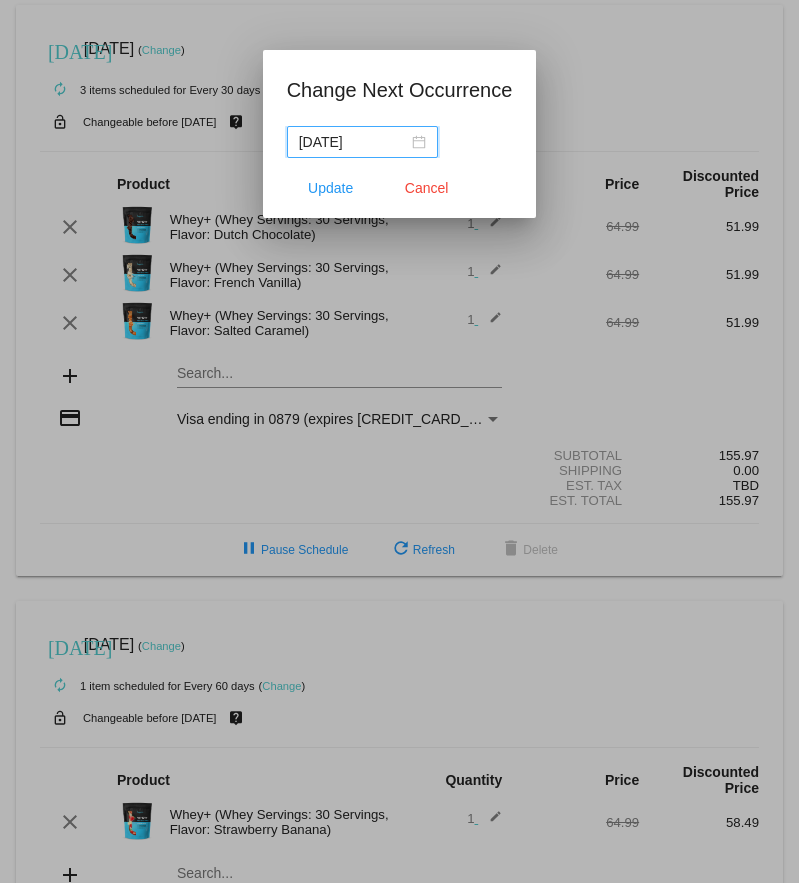 click on "[DATE]" at bounding box center [353, 142] 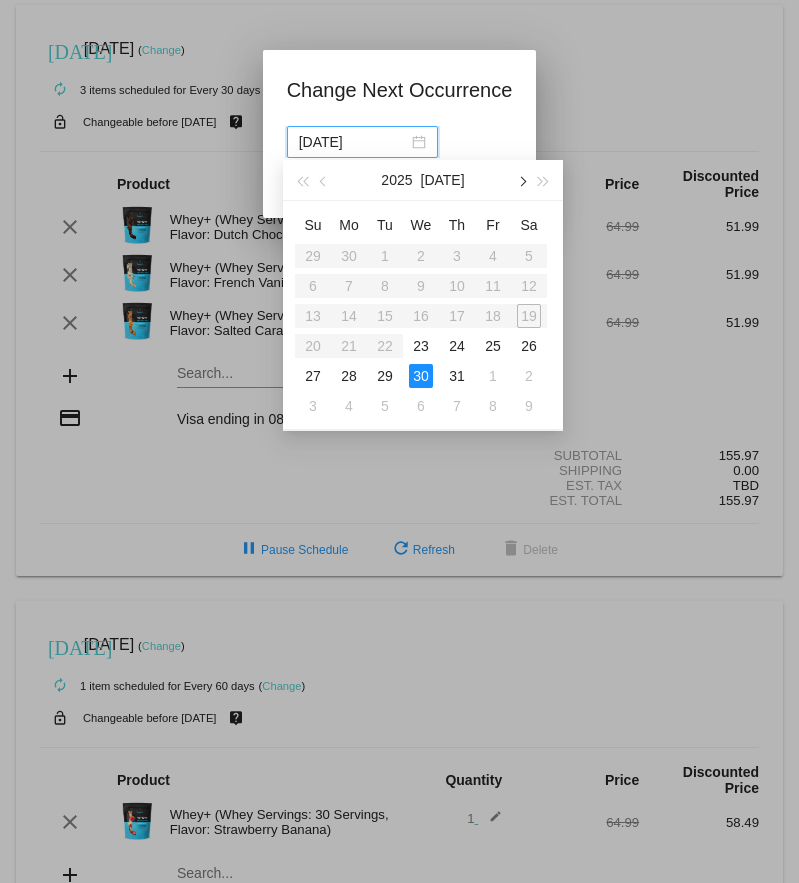 click at bounding box center (521, 182) 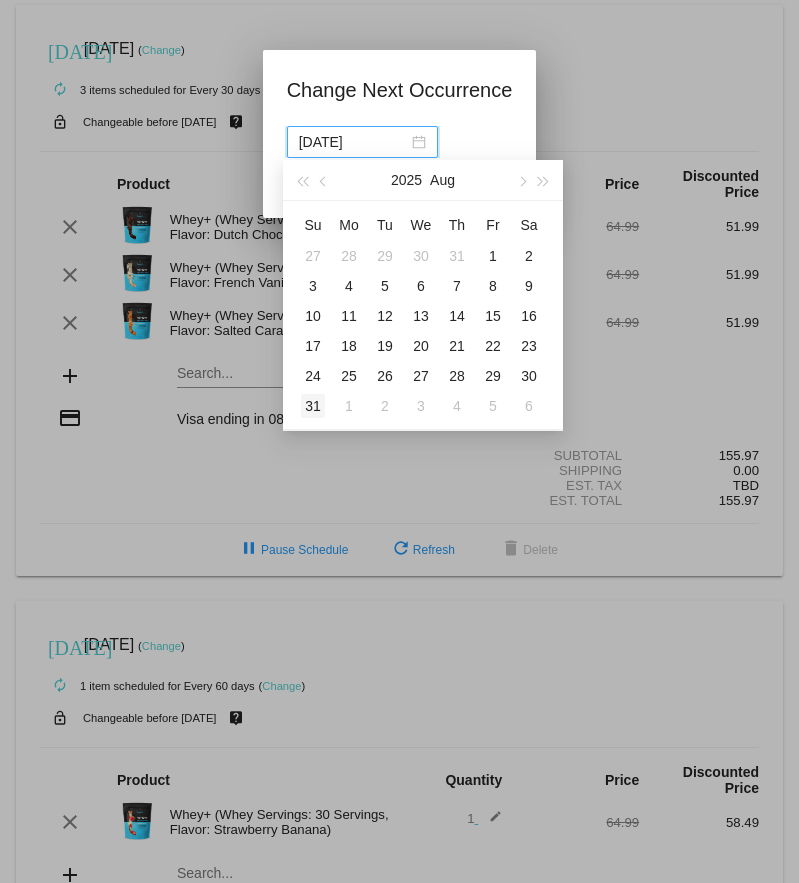 click on "31" at bounding box center [313, 406] 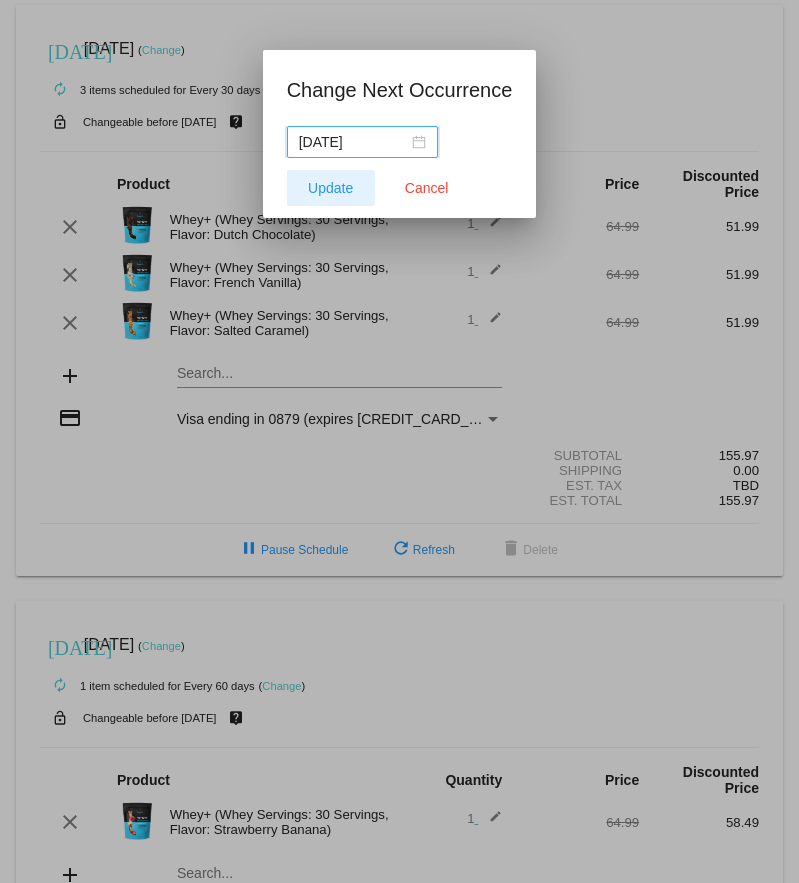 click on "Update" 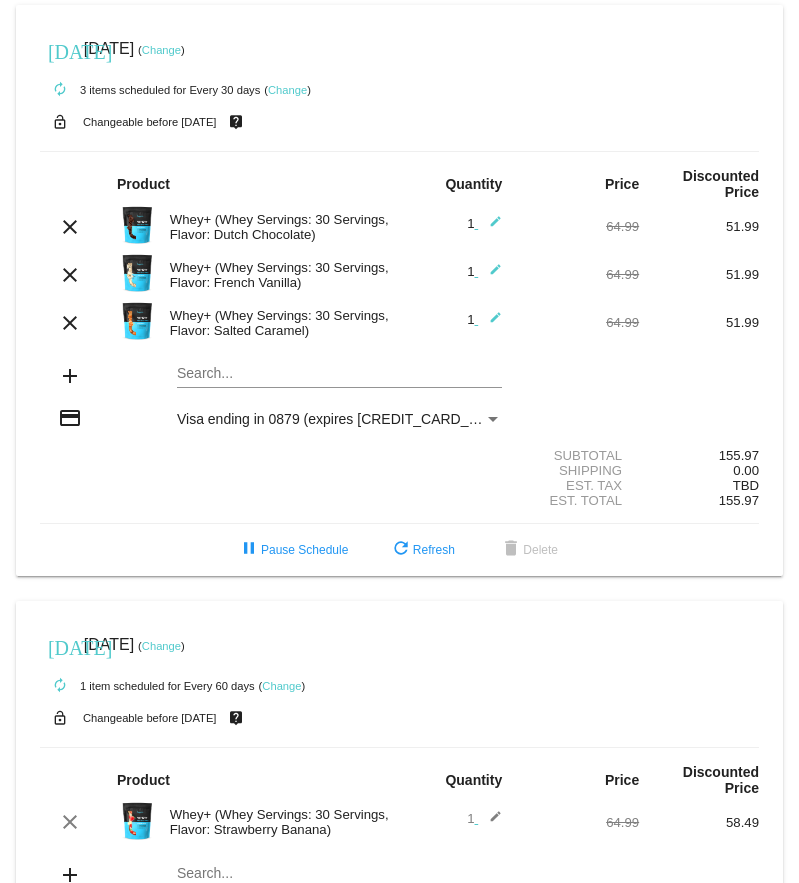 click on "today
Aug 31 2025
( Change )
autorenew
3
items
scheduled for Every 30 days
( Change )
lock_open
Changeable before 8/28/2025
live_help
Product
Quantity
Price
Discounted Price
edit" 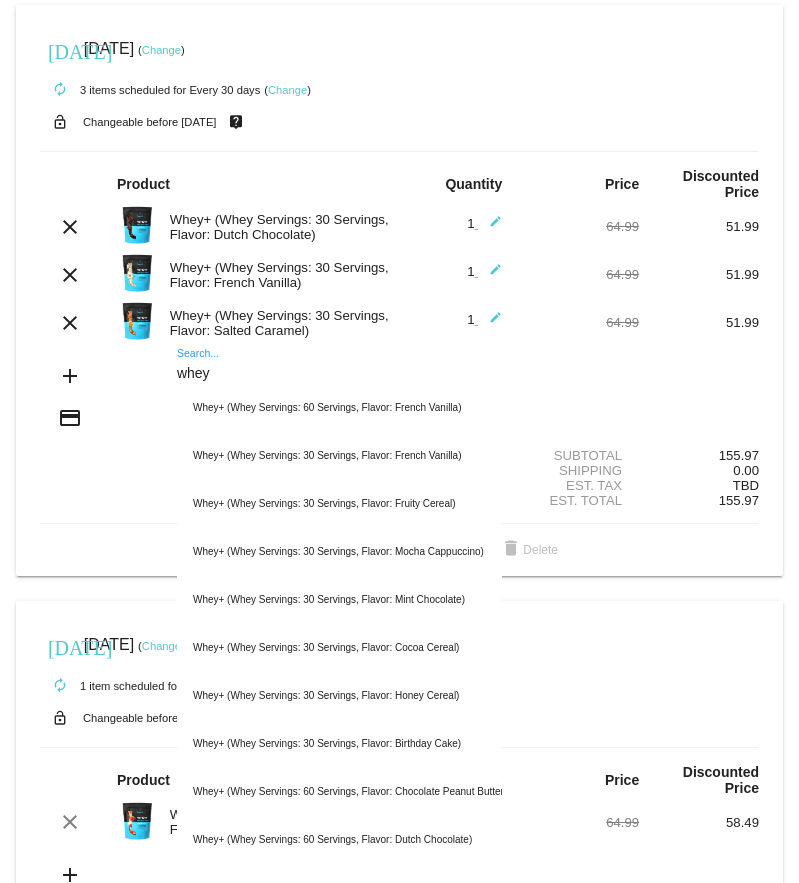 type on "whey" 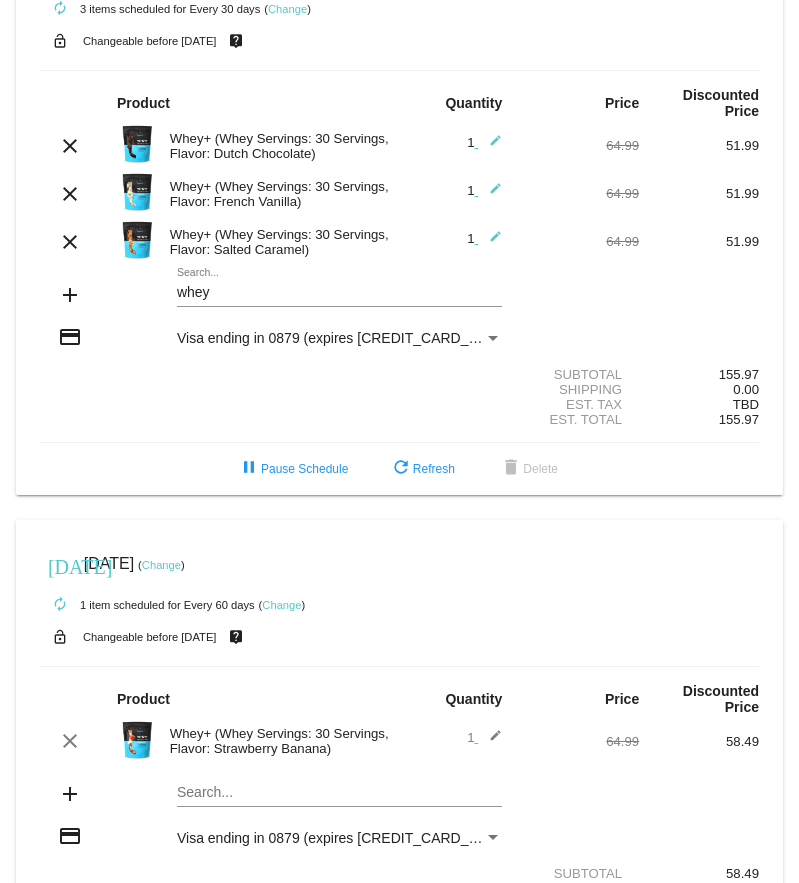 scroll, scrollTop: 90, scrollLeft: 0, axis: vertical 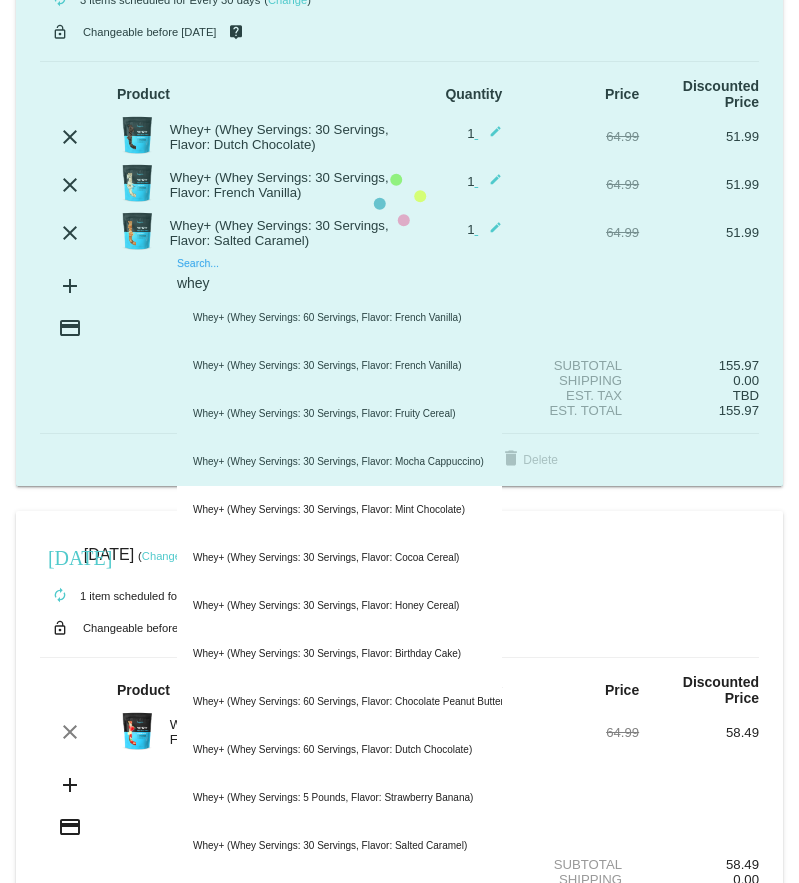 click on "today
Aug 31 2025
( Change )
autorenew
3
items
scheduled for Every 30 days
( Change )
lock_open
Changeable before 8/28/2025
live_help
Product
Quantity
Price
Discounted Price
edit" 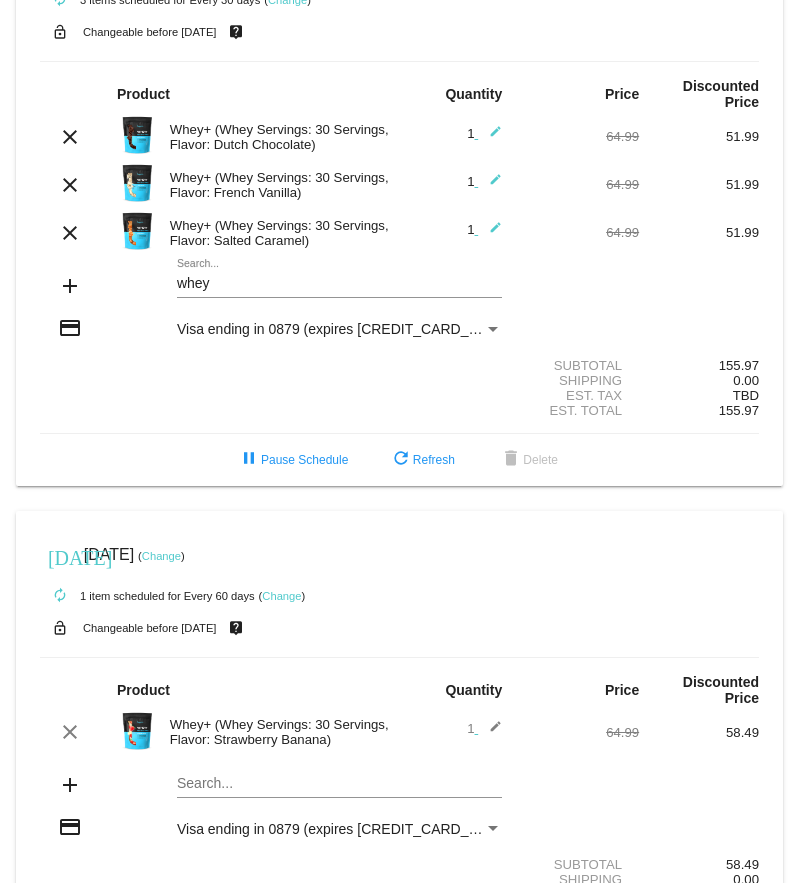 click on "today
Aug 31 2025
( Change )
autorenew
3
items
scheduled for Every 30 days
( Change )
lock_open
Changeable before 8/28/2025
live_help
Product
Quantity
Price
Discounted Price
edit" 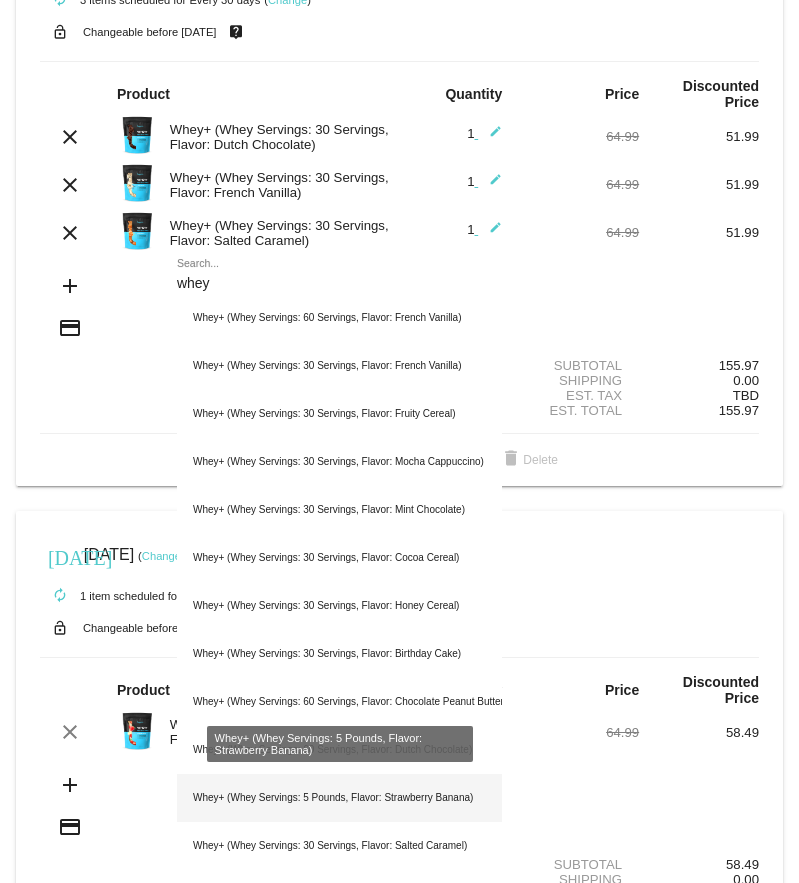 click on "Whey+ (Whey Servings: 5 Pounds, Flavor: Strawberry Banana)" 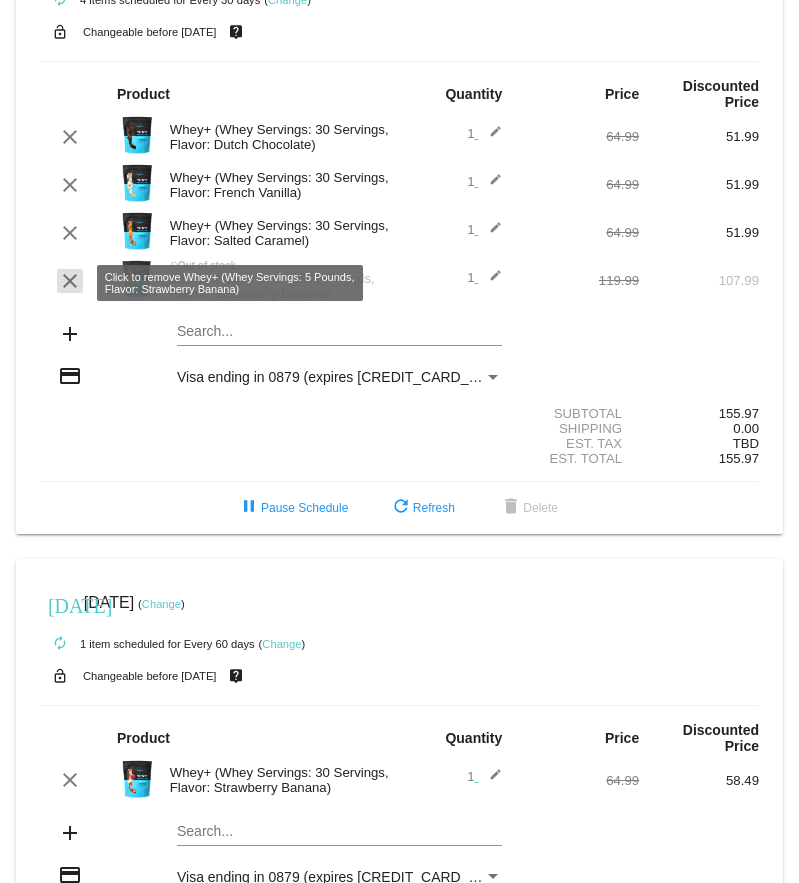 click on "clear" 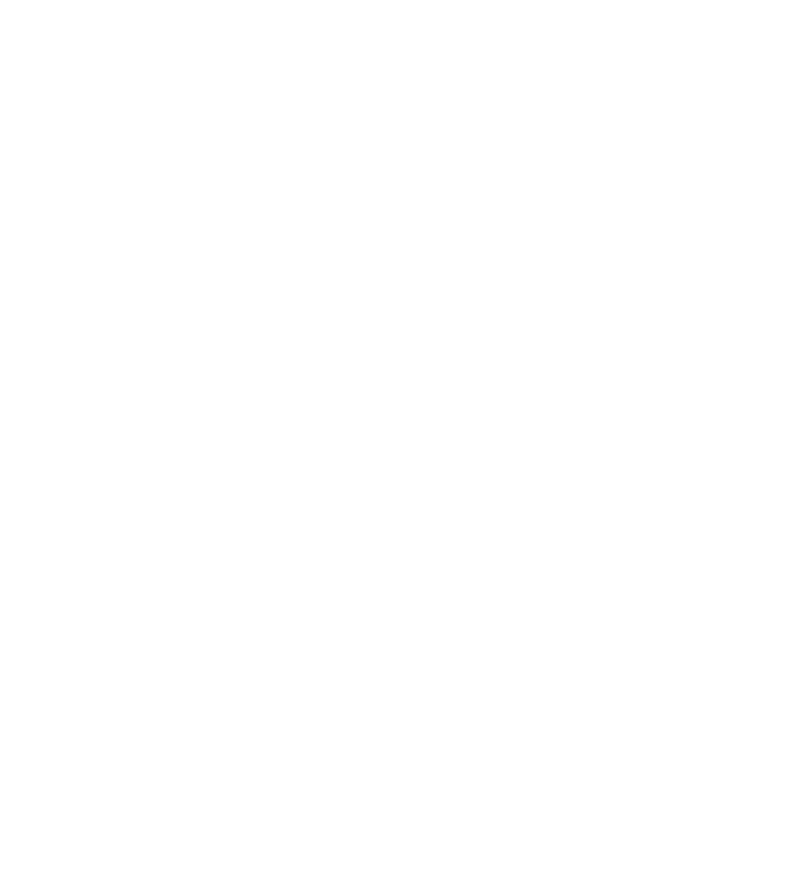 scroll, scrollTop: 0, scrollLeft: 0, axis: both 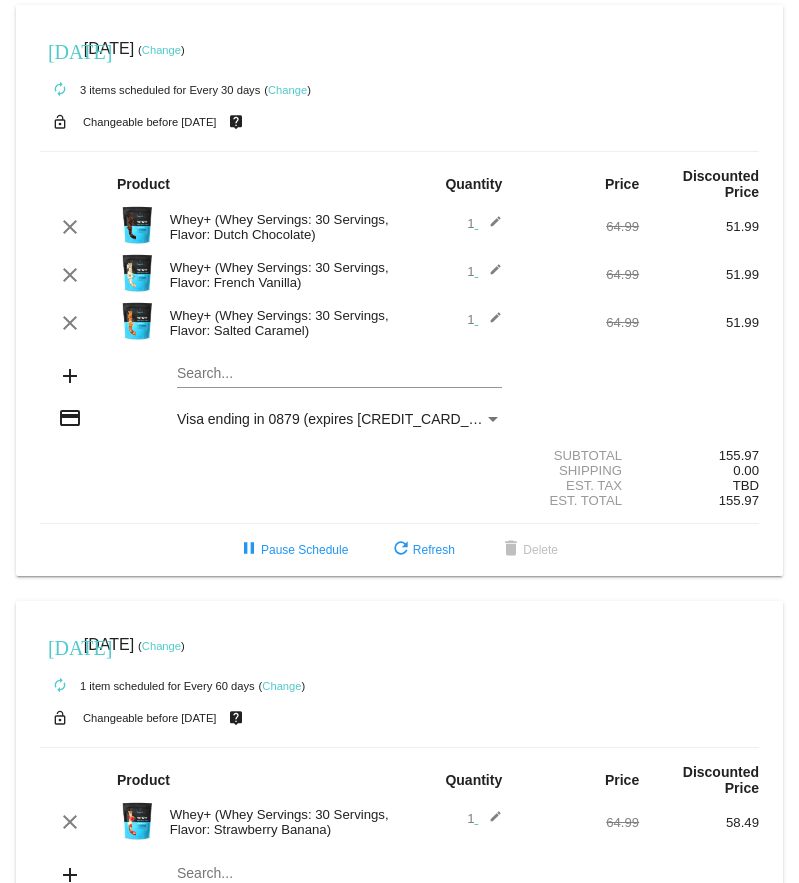 click on "[DATE]
[DATE]
( Change )
autorenew
3
items
scheduled for Every 30 days
( Change )
lock_open
Changeable before [DATE]
live_help
Product
Quantity
Price
Discounted Price
edit" 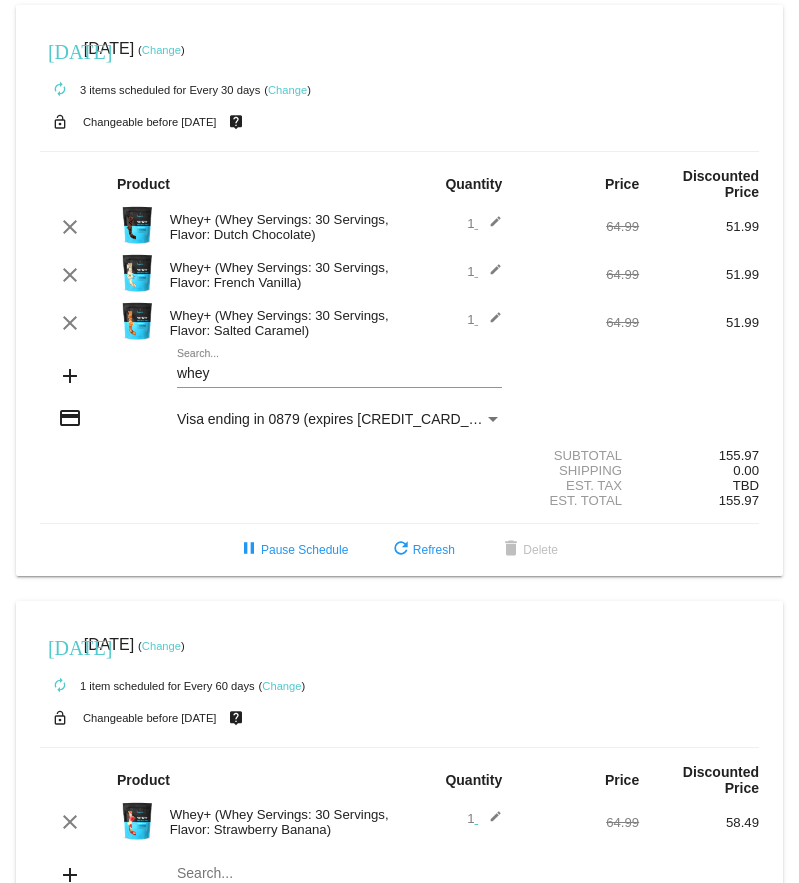 click on "[DATE]
[DATE]
( Change )
autorenew
3
items
scheduled for Every 30 days
( Change )
lock_open
Changeable before [DATE]
live_help
Product
Quantity
Price
Discounted Price
edit" 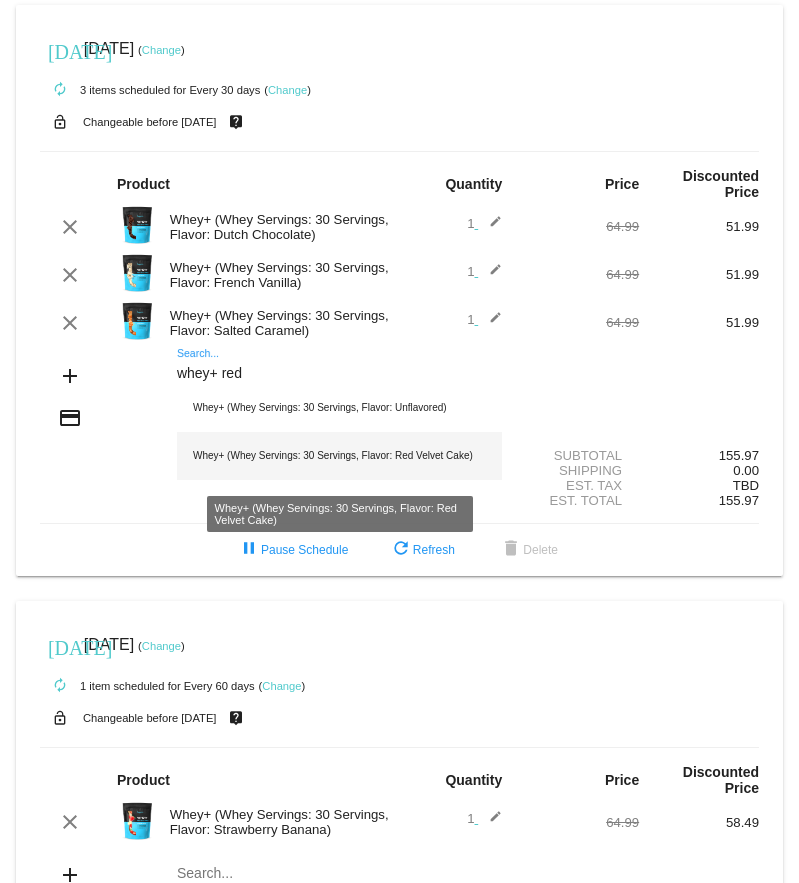type on "whey+ red" 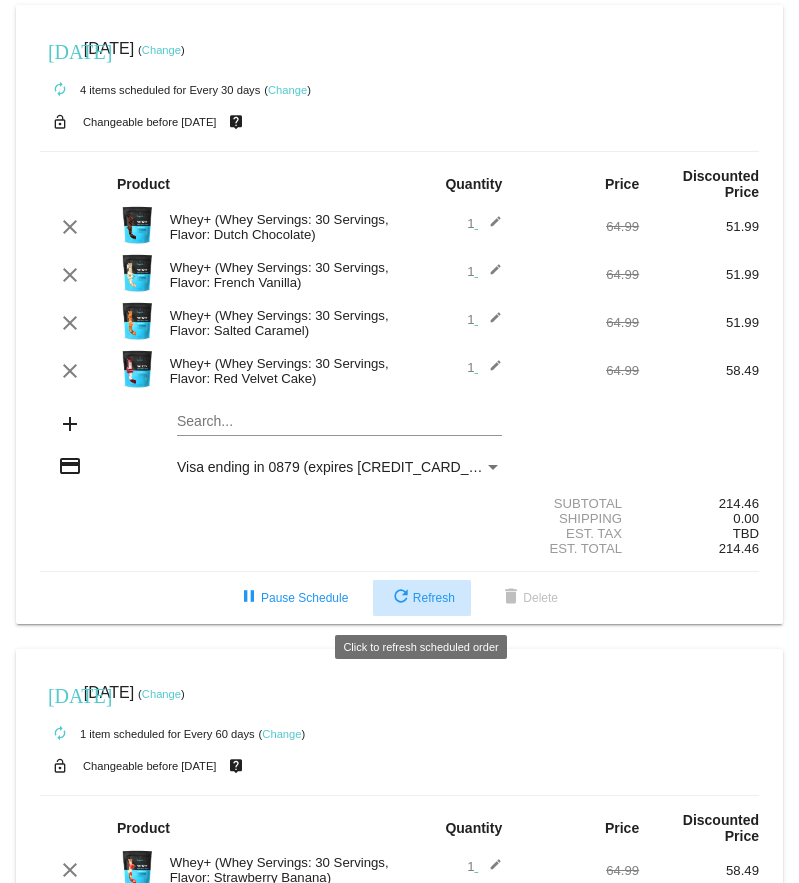 click on "refresh  Refresh" 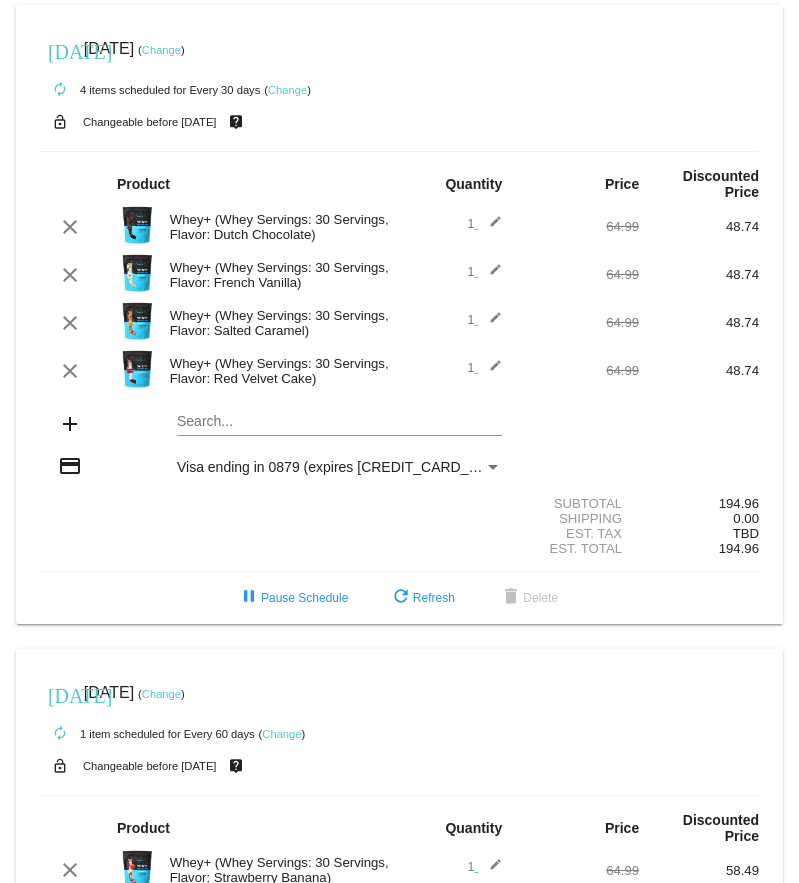 click on "Est. Tax
TBD" 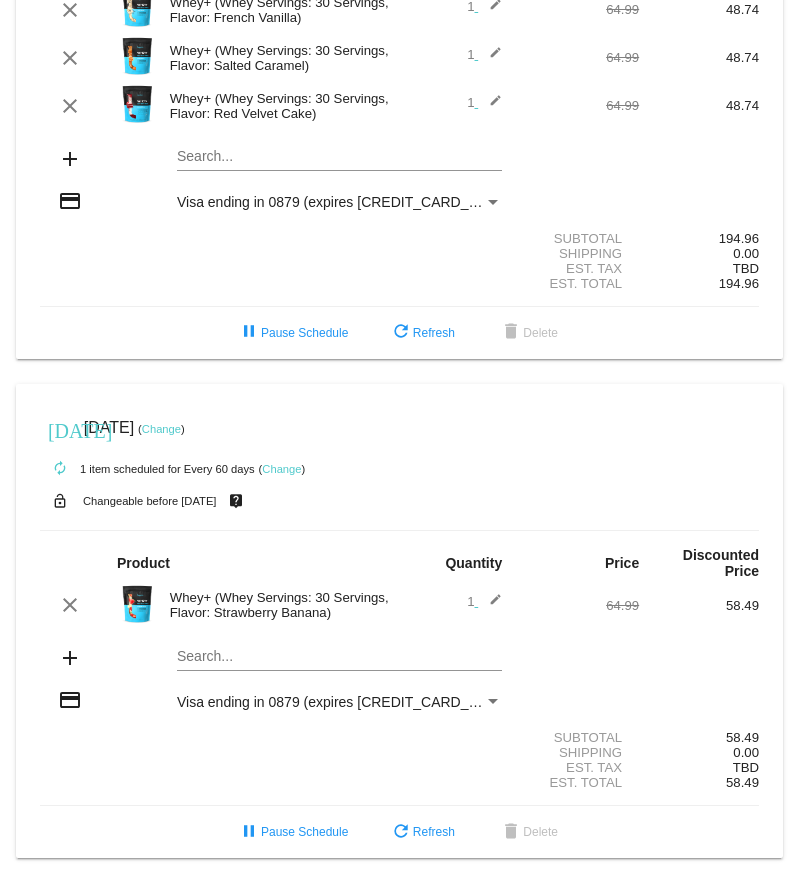 scroll, scrollTop: 277, scrollLeft: 0, axis: vertical 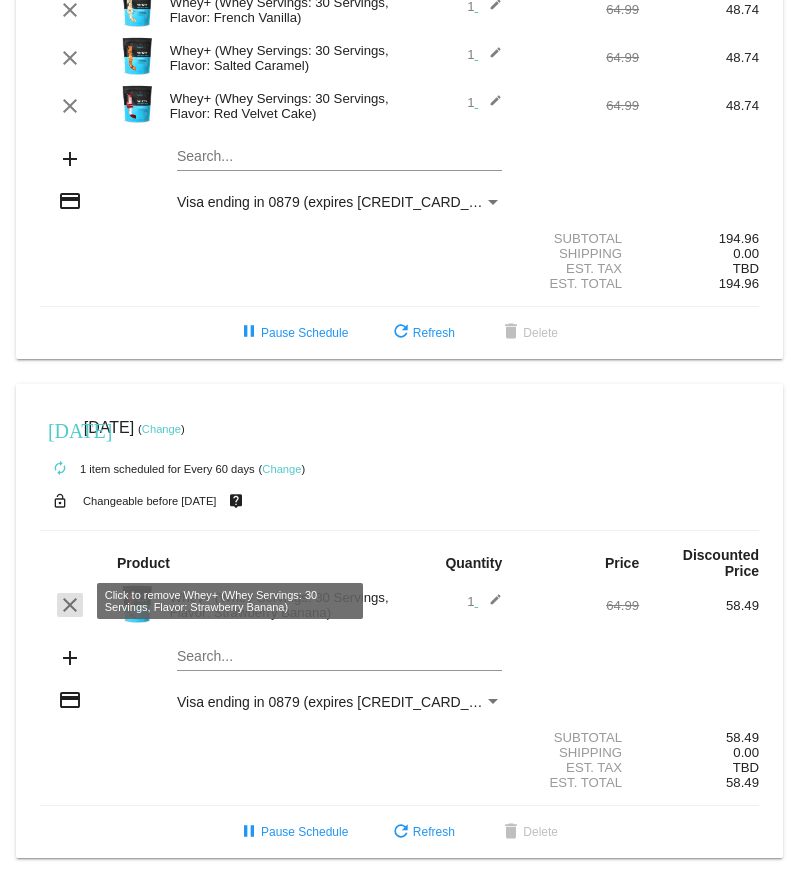 click on "clear" 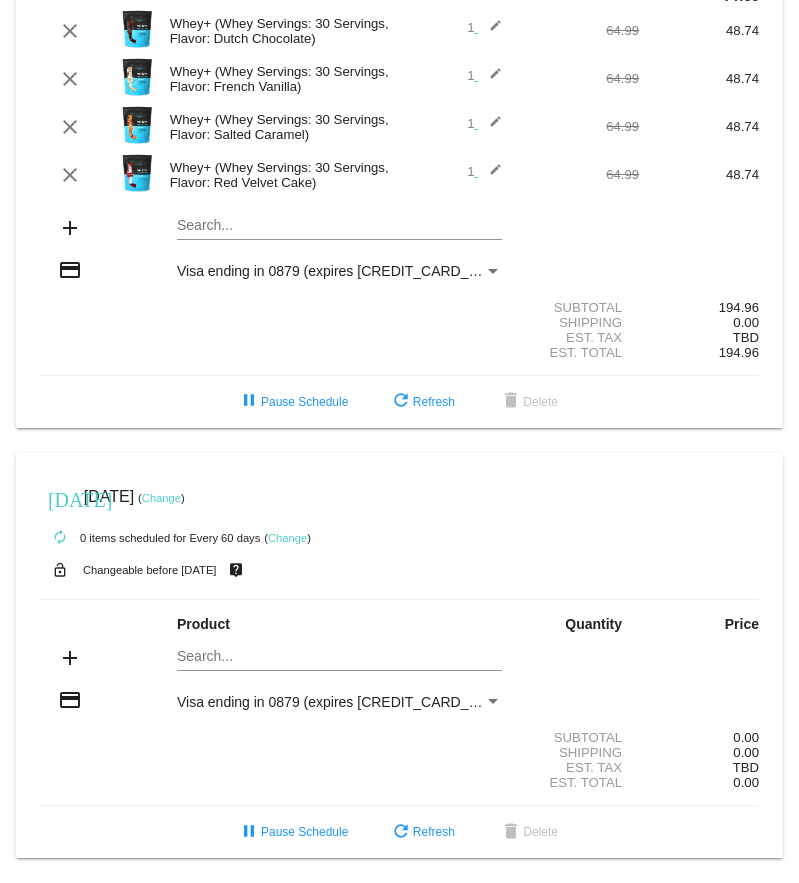 scroll, scrollTop: 207, scrollLeft: 0, axis: vertical 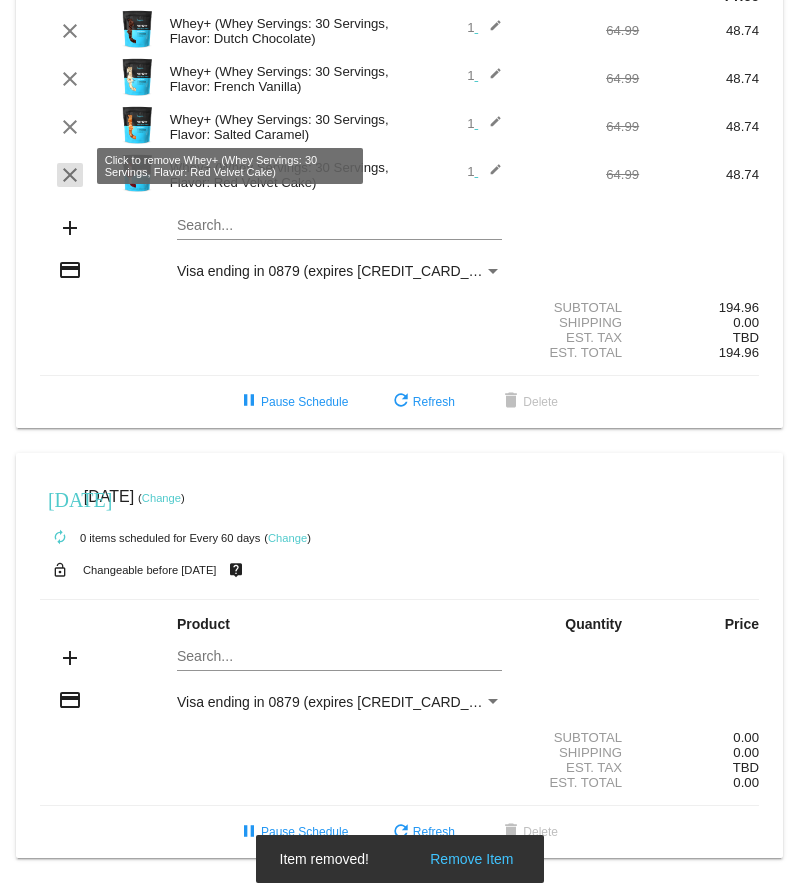 click on "clear" 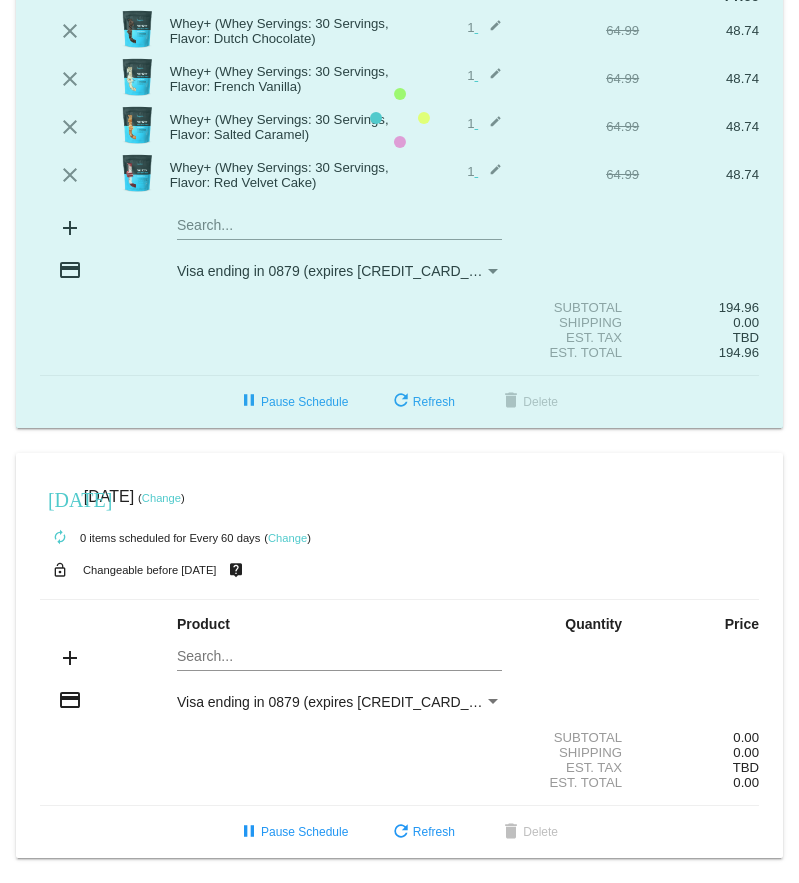 scroll, scrollTop: 159, scrollLeft: 0, axis: vertical 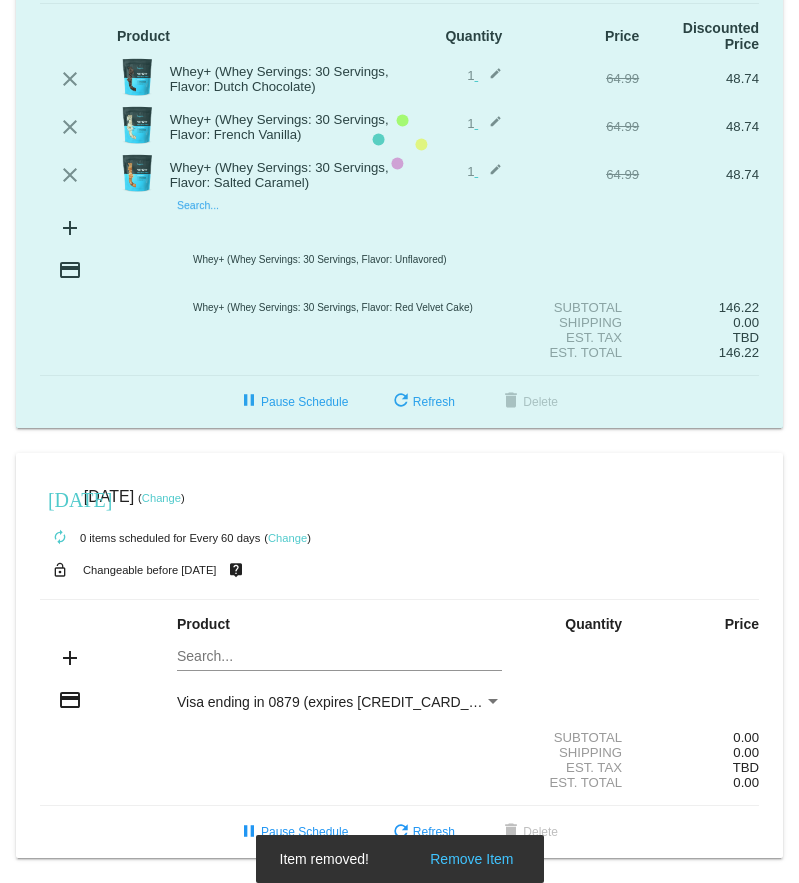 click on "[DATE]
[DATE]
( Change )
autorenew
3
items
scheduled for Every 30 days
( Change )
lock_open
Changeable before [DATE]
live_help
Product
Quantity
Price
Discounted Price
edit" 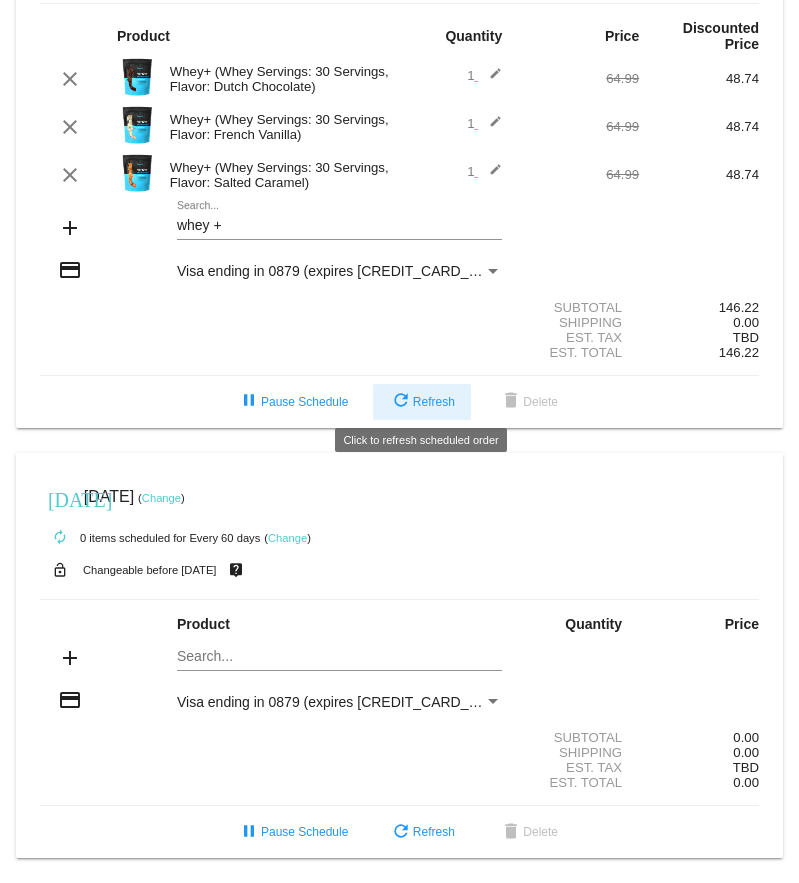 click on "refresh  Refresh" 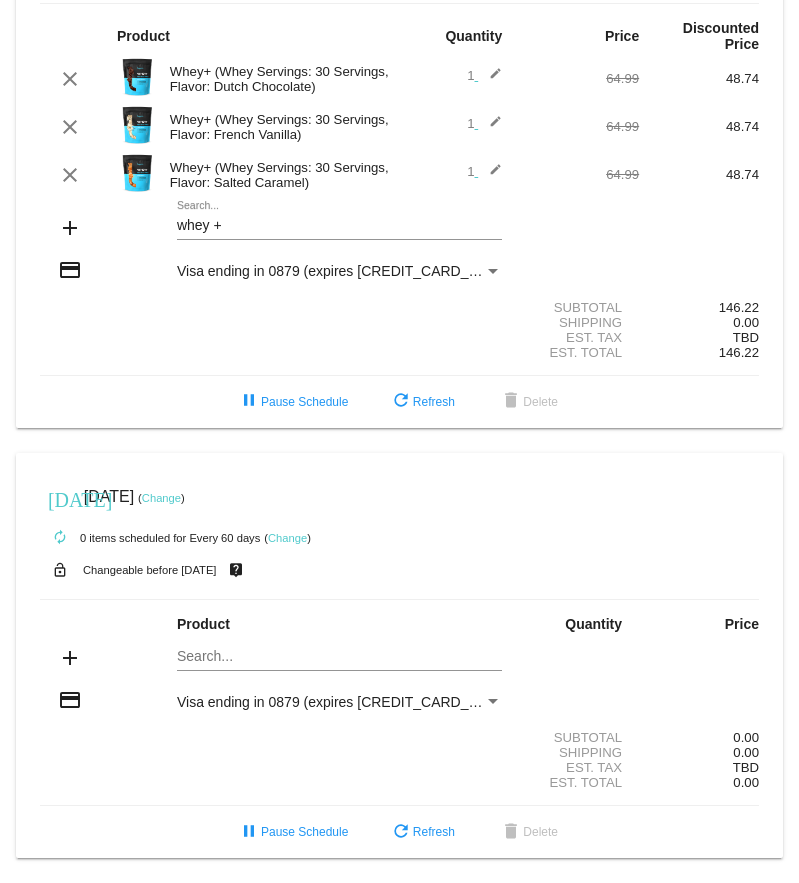 click on "whey +
Search..." 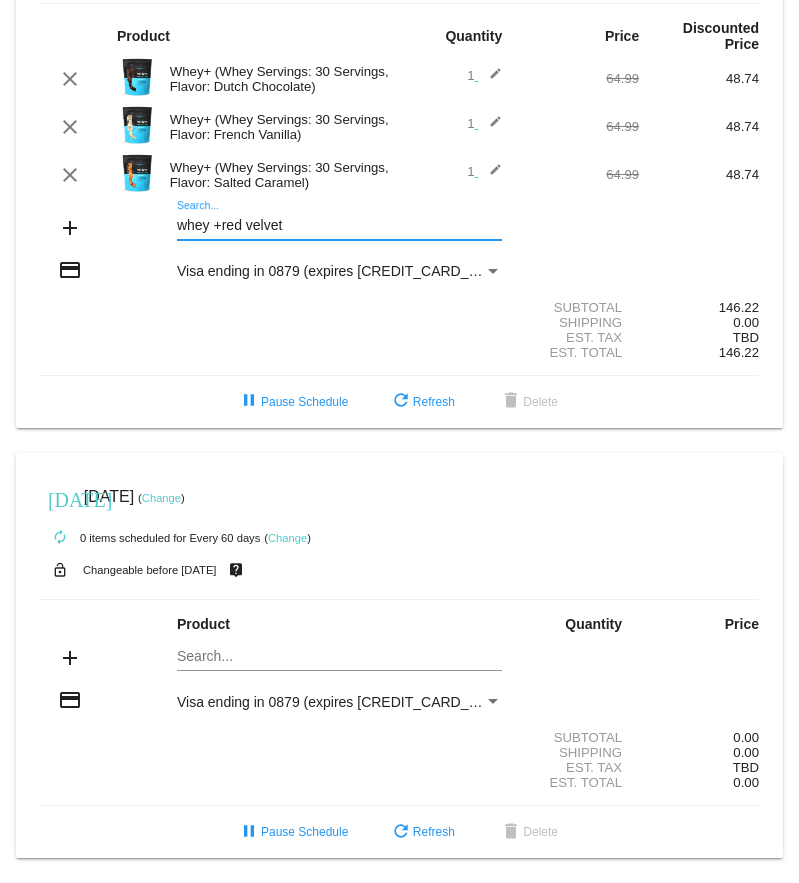 click on "whey +red velvet" at bounding box center [339, 226] 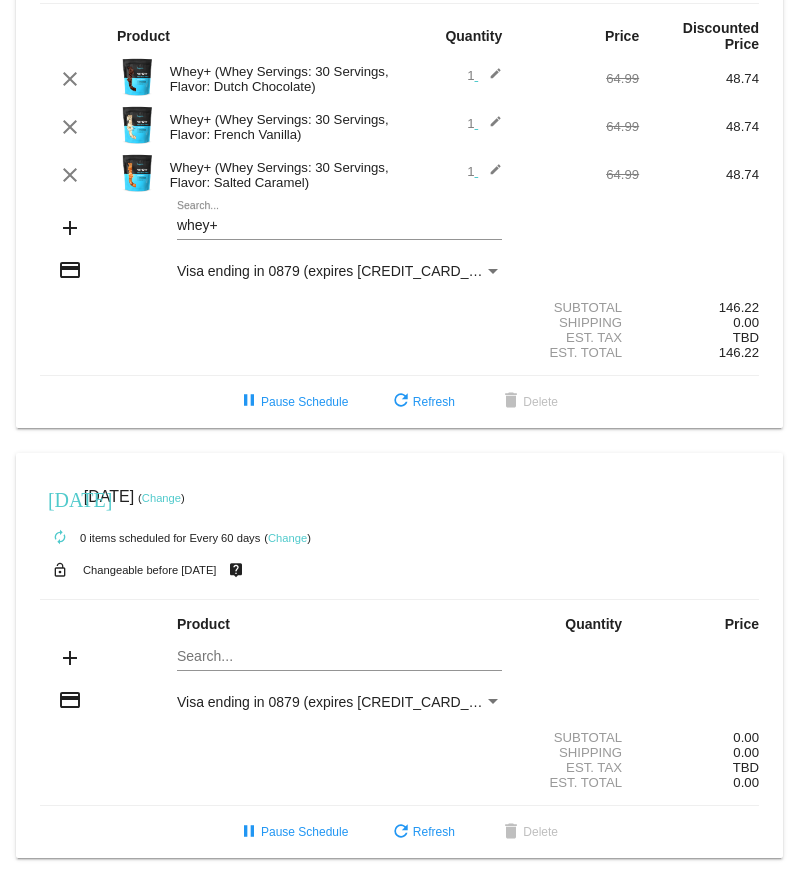 click on "[DATE]
[DATE]
( Change )
autorenew
3
items
scheduled for Every 30 days
( Change )
lock_open
Changeable before [DATE]
live_help
Product
Quantity
Price
Discounted Price
edit" 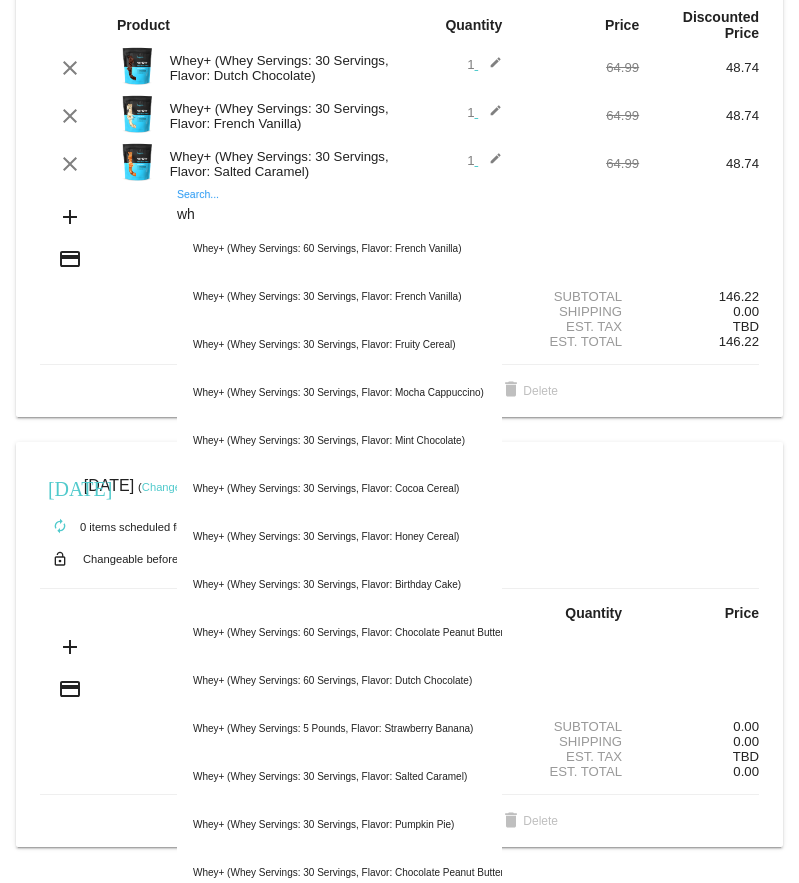 type on "w" 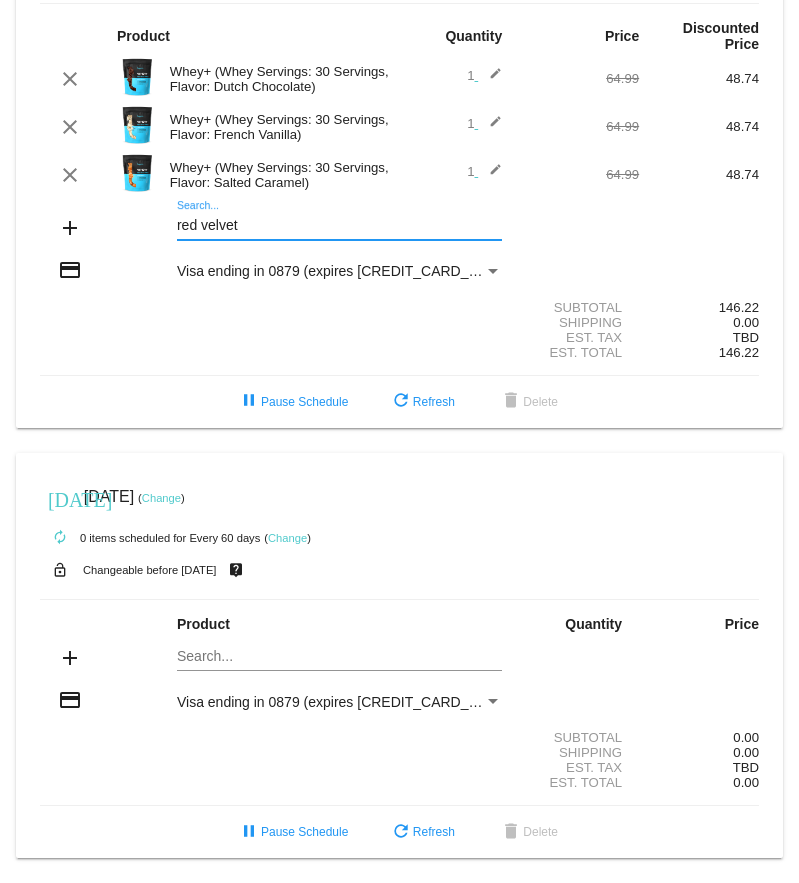 drag, startPoint x: 233, startPoint y: 209, endPoint x: 286, endPoint y: 218, distance: 53.75872 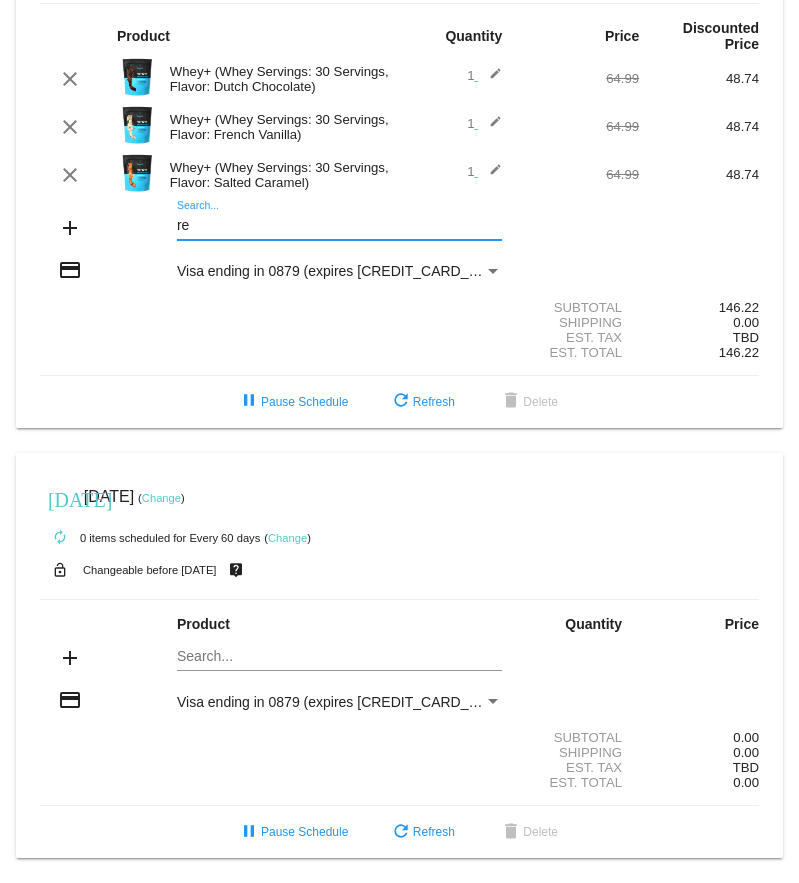 type on "r" 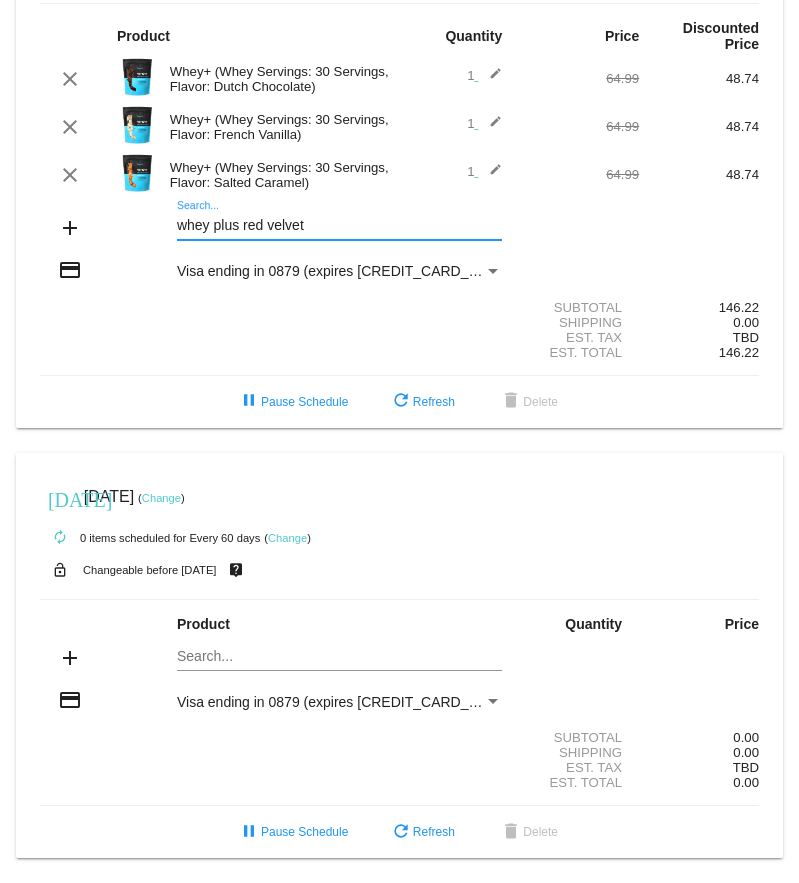 click on "whey plus red velvet" at bounding box center [339, 226] 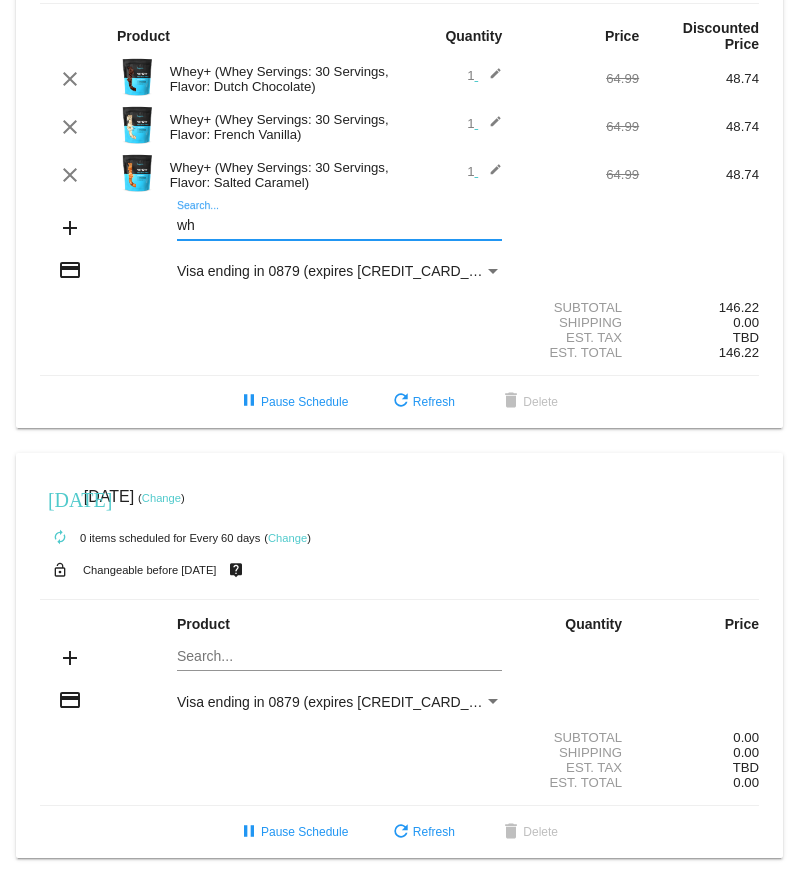 type on "w" 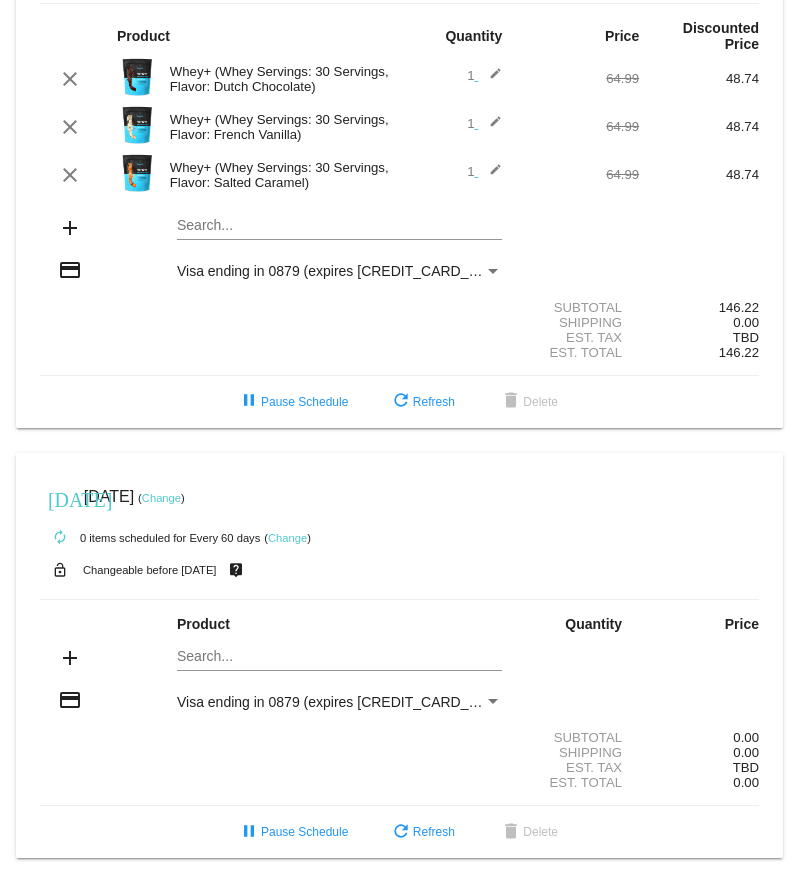 click on "today
Aug 31 2025
( Change )
autorenew
3
items
scheduled for Every 30 days
( Change )
lock_open
Changeable before 8/28/2025
live_help
Product
Quantity
Price
Discounted Price
edit" 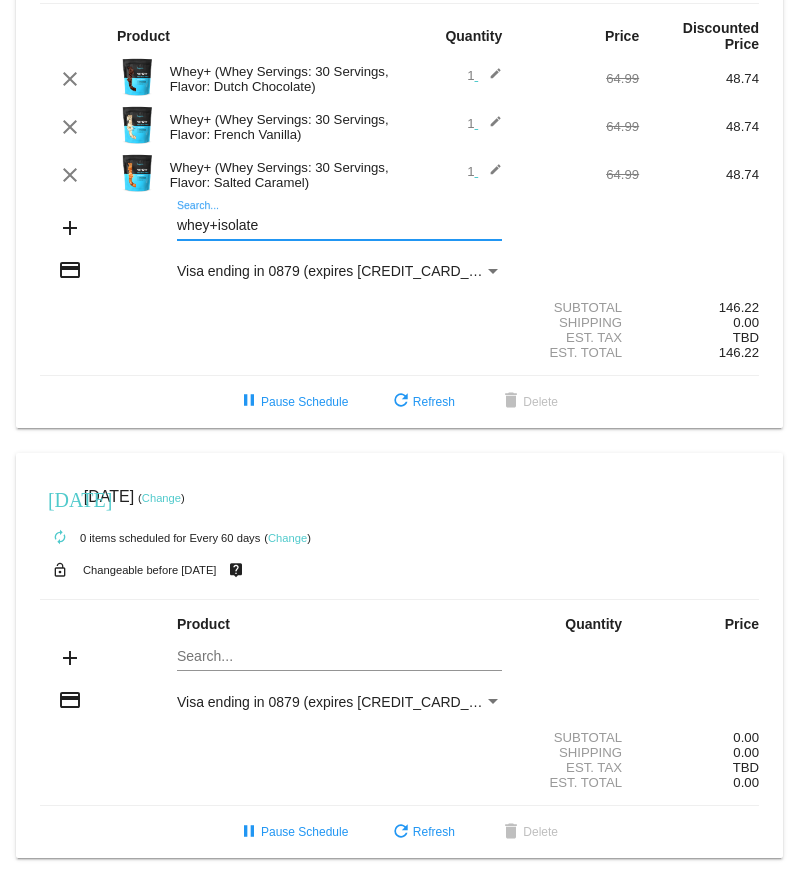 click on "whey+isolate" at bounding box center (339, 226) 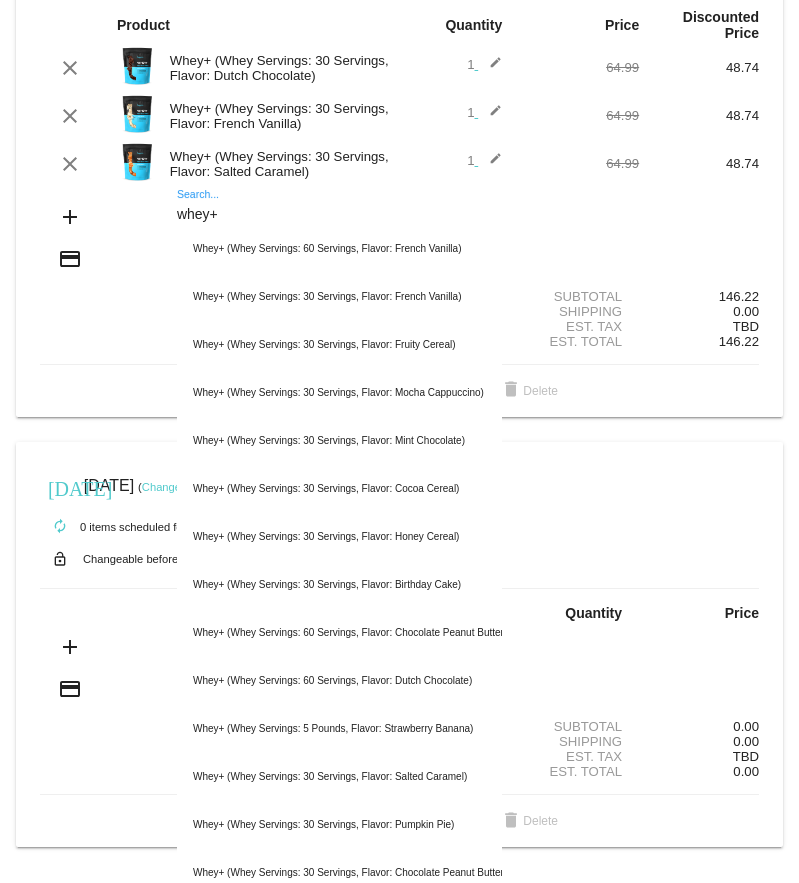 type on "whey+" 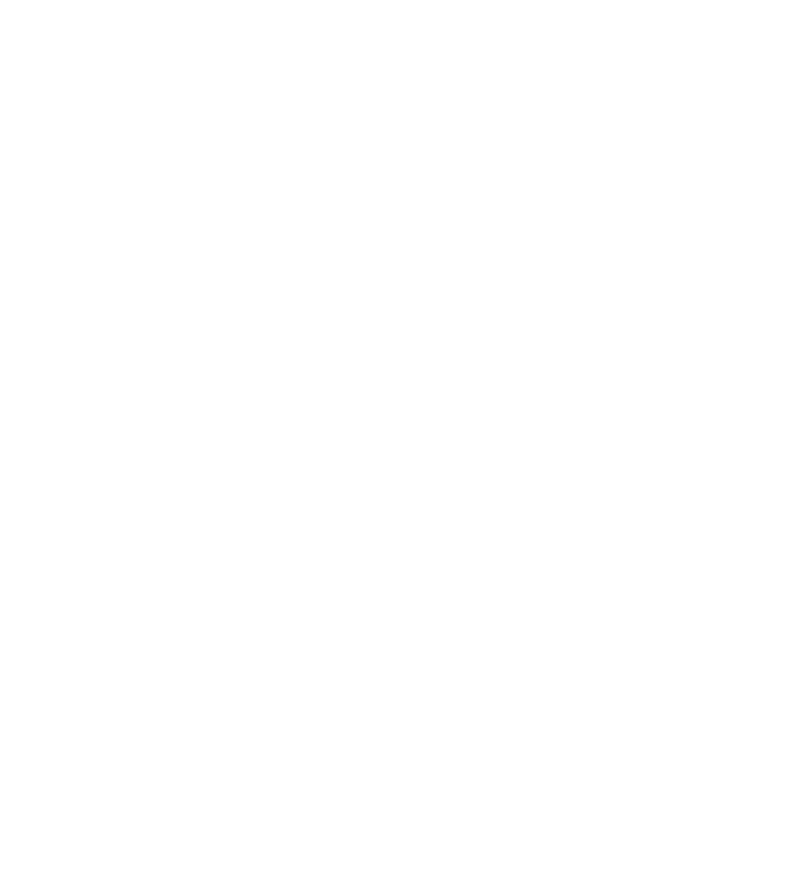 scroll, scrollTop: 0, scrollLeft: 0, axis: both 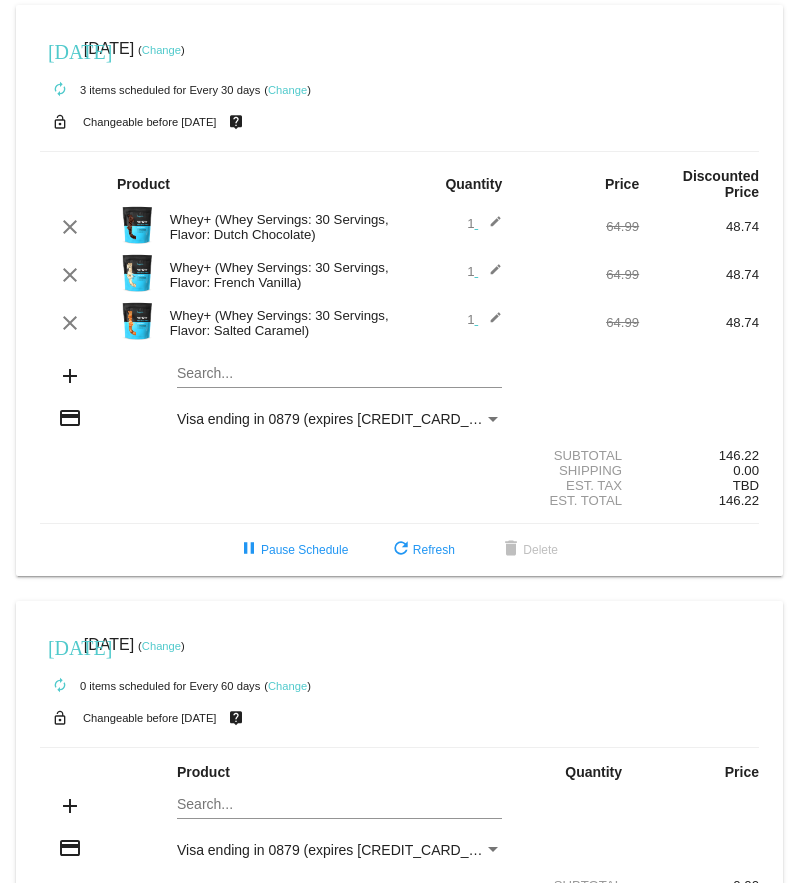 click on "[DATE]
[DATE]
( Change )
autorenew
3
items
scheduled for Every 30 days
( Change )
lock_open
Changeable before [DATE]
live_help
Product
Quantity
Price
Discounted Price
edit" 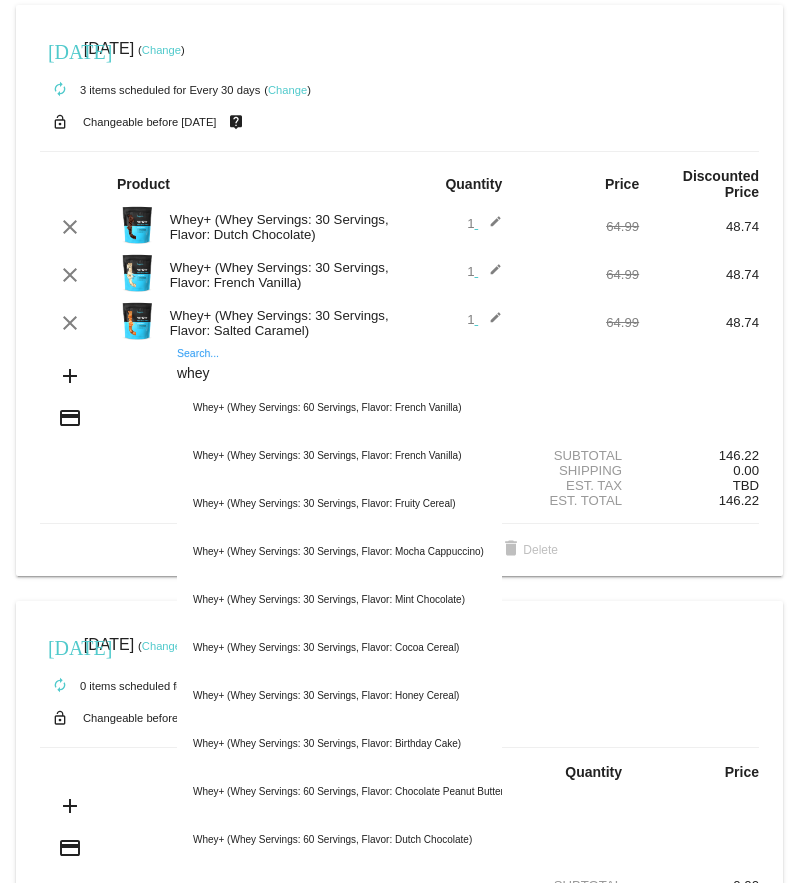type on "whey" 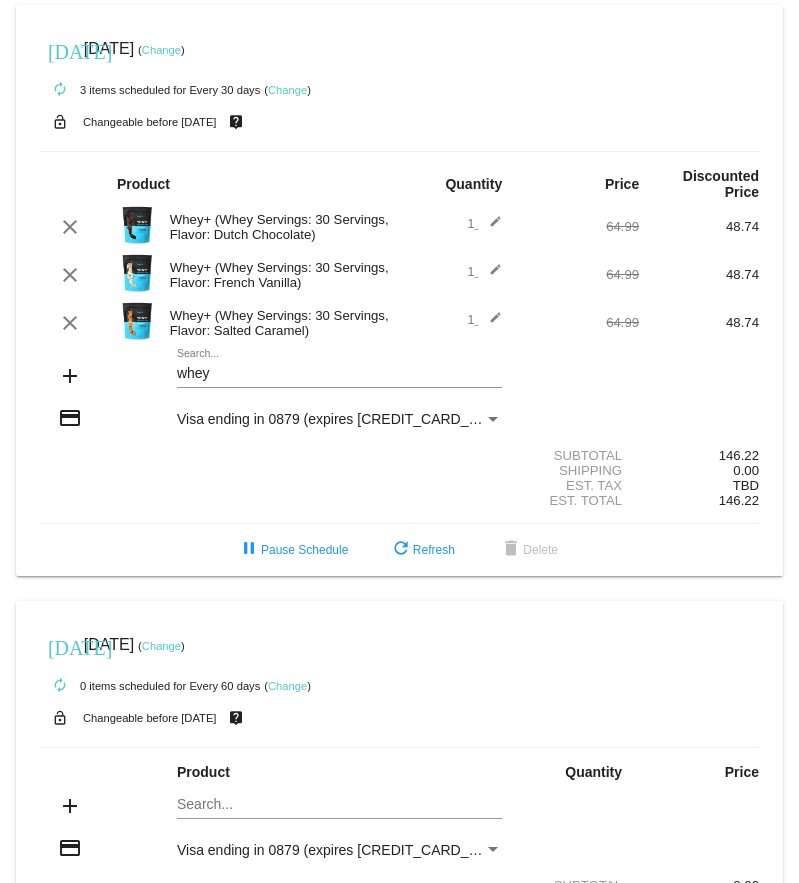 click on "whey
Search..." 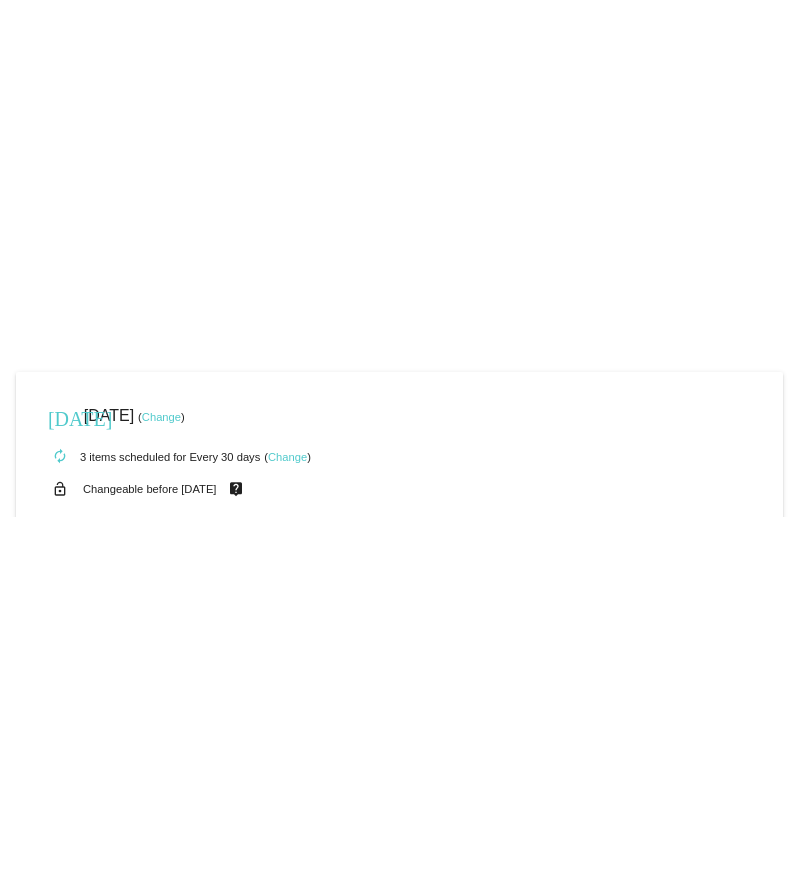 scroll, scrollTop: 0, scrollLeft: 0, axis: both 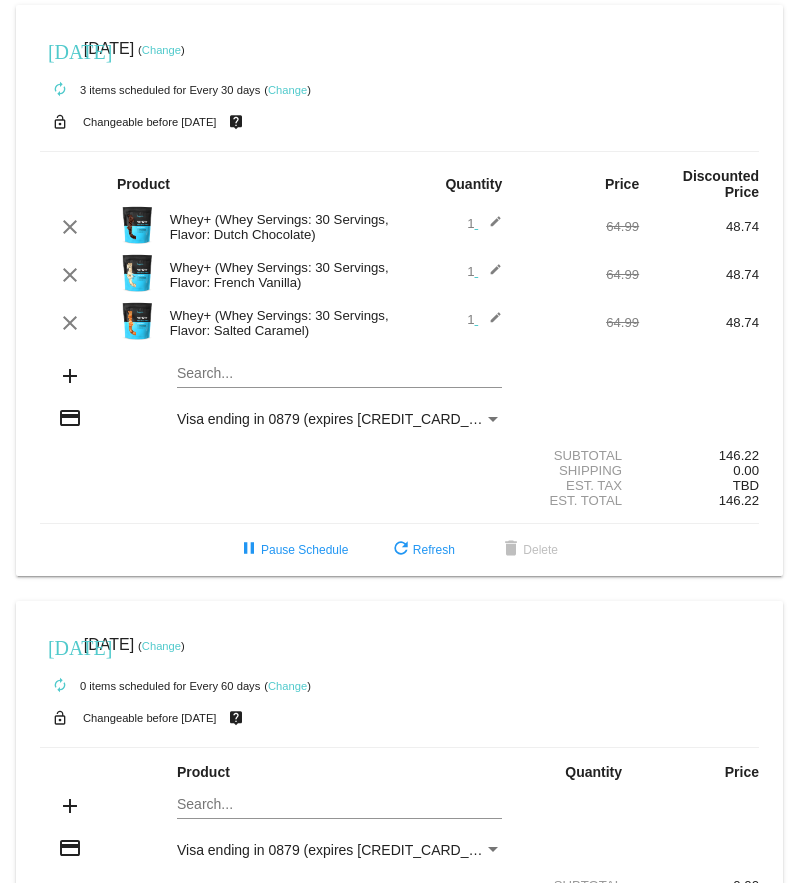 click on "[DATE]
[DATE]
( Change )
autorenew
3
items
scheduled for Every 30 days
( Change )
lock_open
Changeable before [DATE]
live_help
Product
Quantity
Price
Discounted Price
edit" 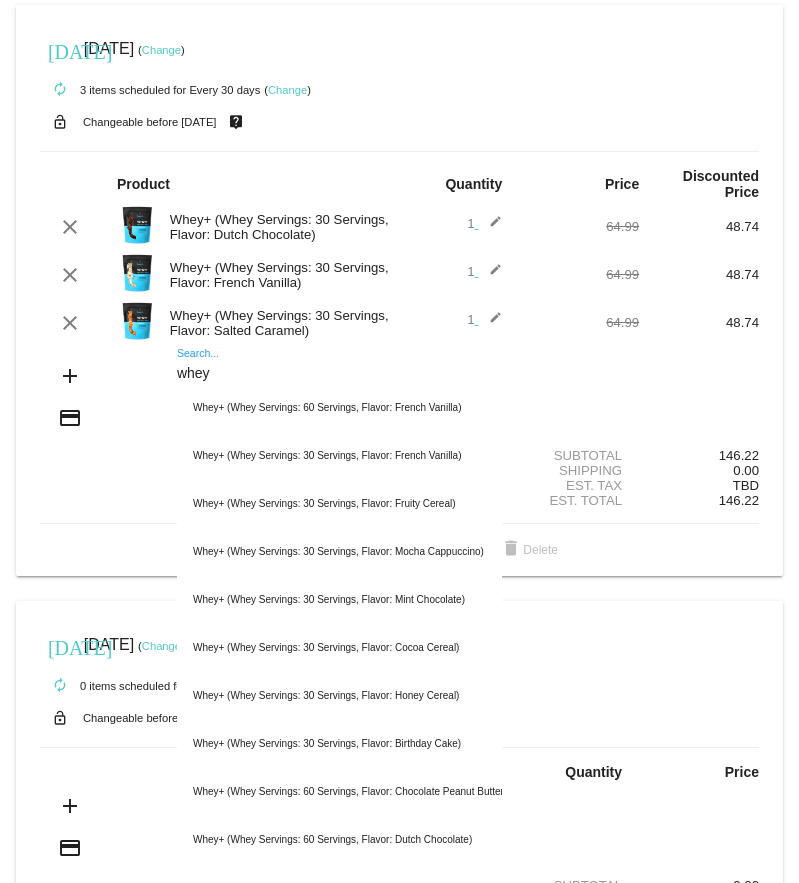 type on "whey" 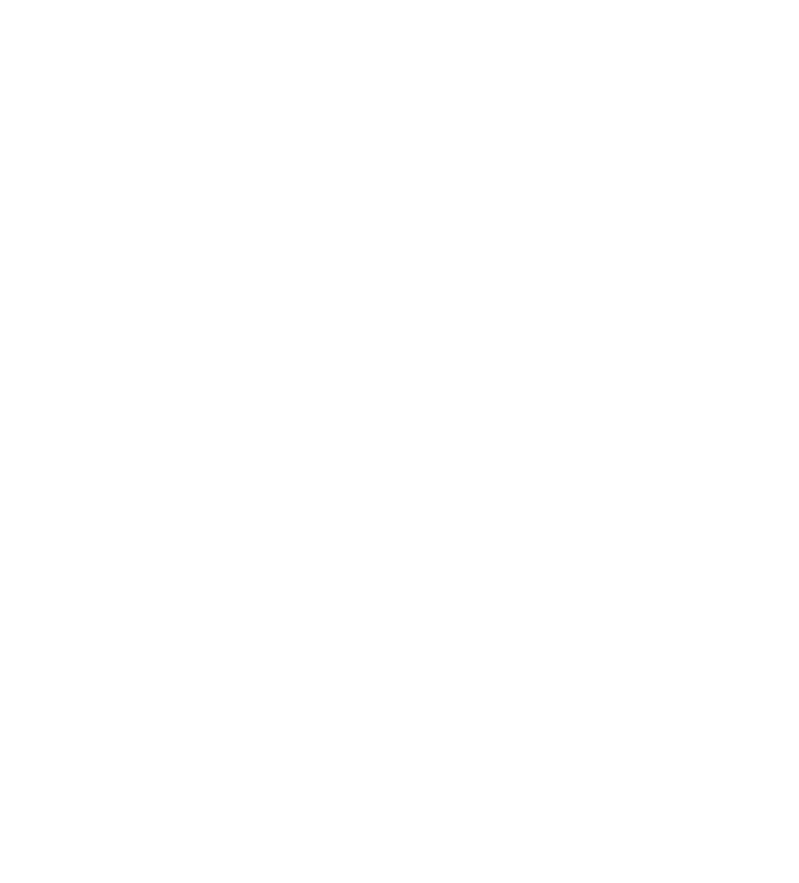 scroll, scrollTop: 0, scrollLeft: 0, axis: both 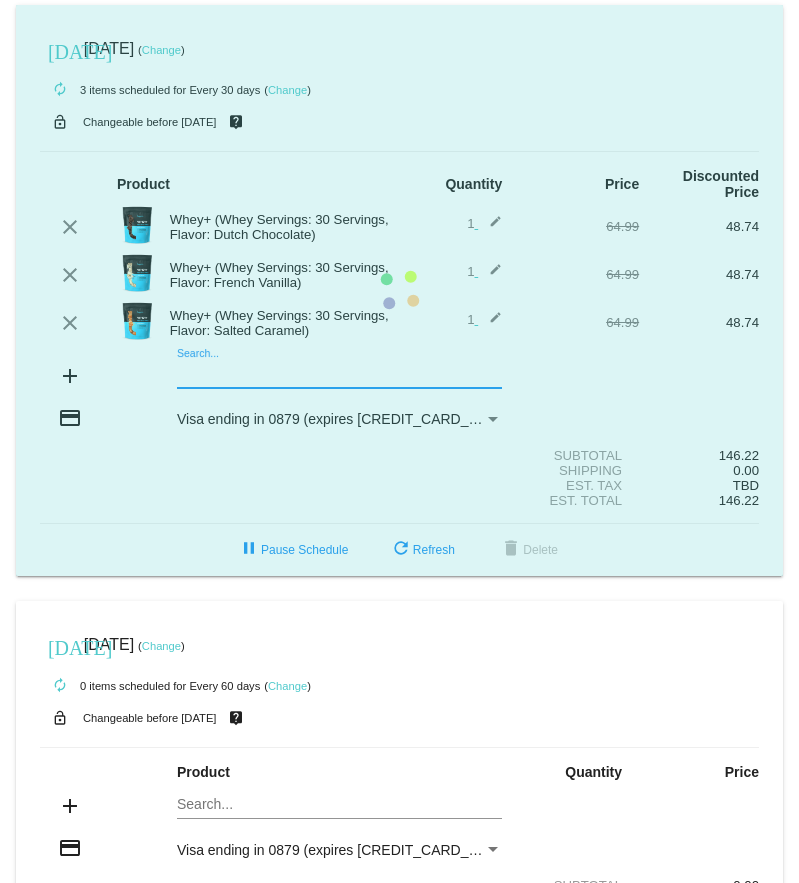 click on "today
Aug 31 2025
( Change )
autorenew
3
items
scheduled for Every 30 days
( Change )
lock_open
Changeable before 8/28/2025
live_help
Product
Quantity
Price
Discounted Price
edit" 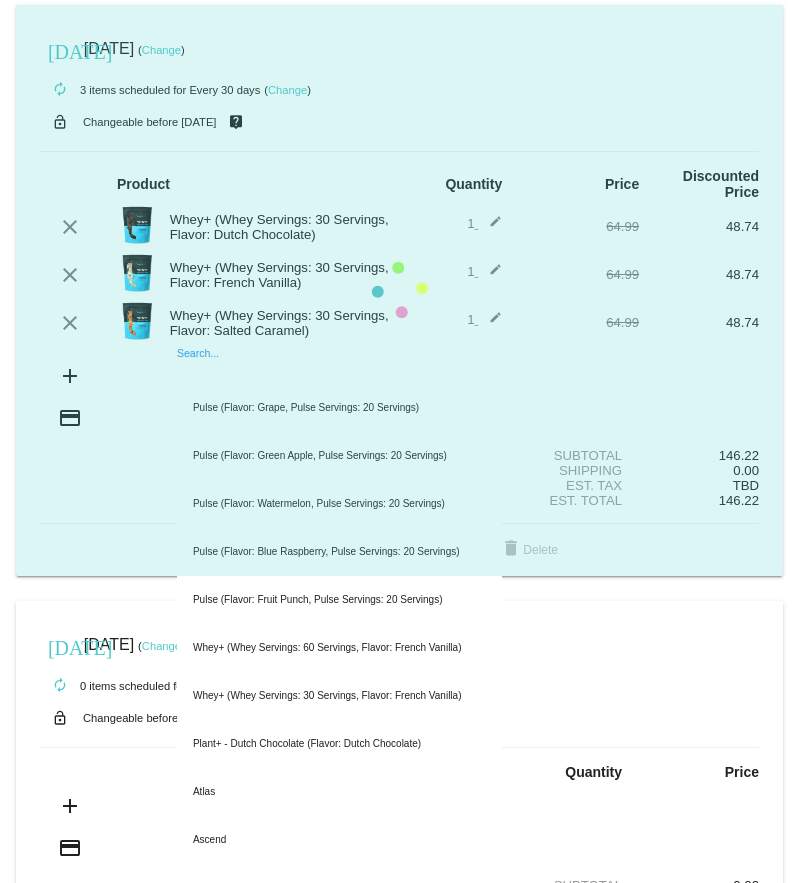 click on "today
Aug 31 2025
( Change )
autorenew
3
items
scheduled for Every 30 days
( Change )
lock_open
Changeable before 8/28/2025
live_help
Product
Quantity
Price
Discounted Price
edit" 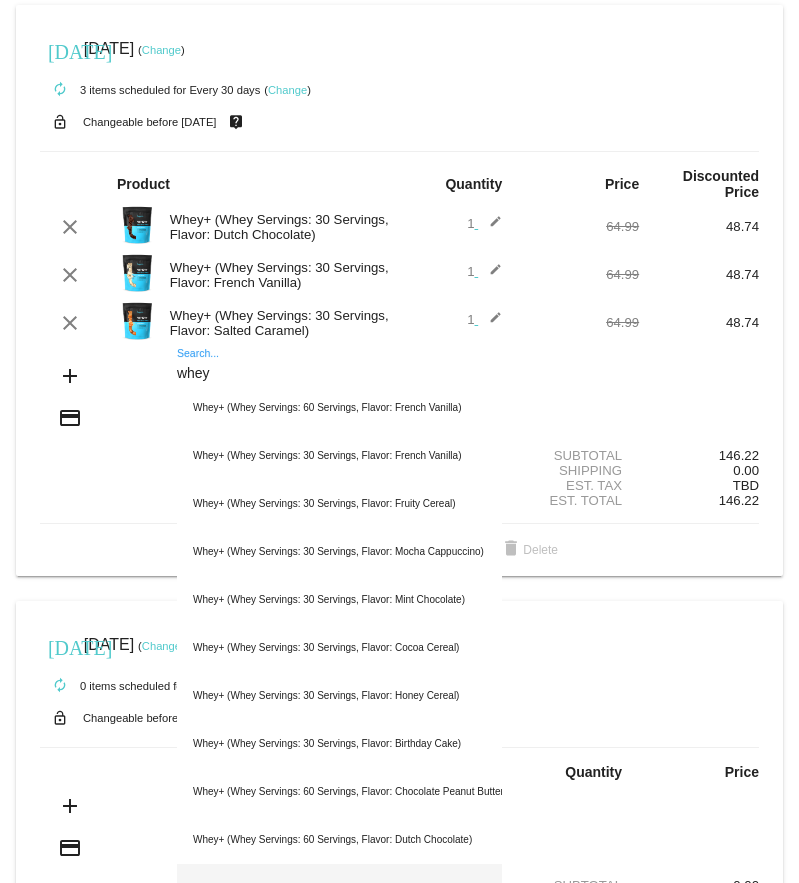 type on "whey" 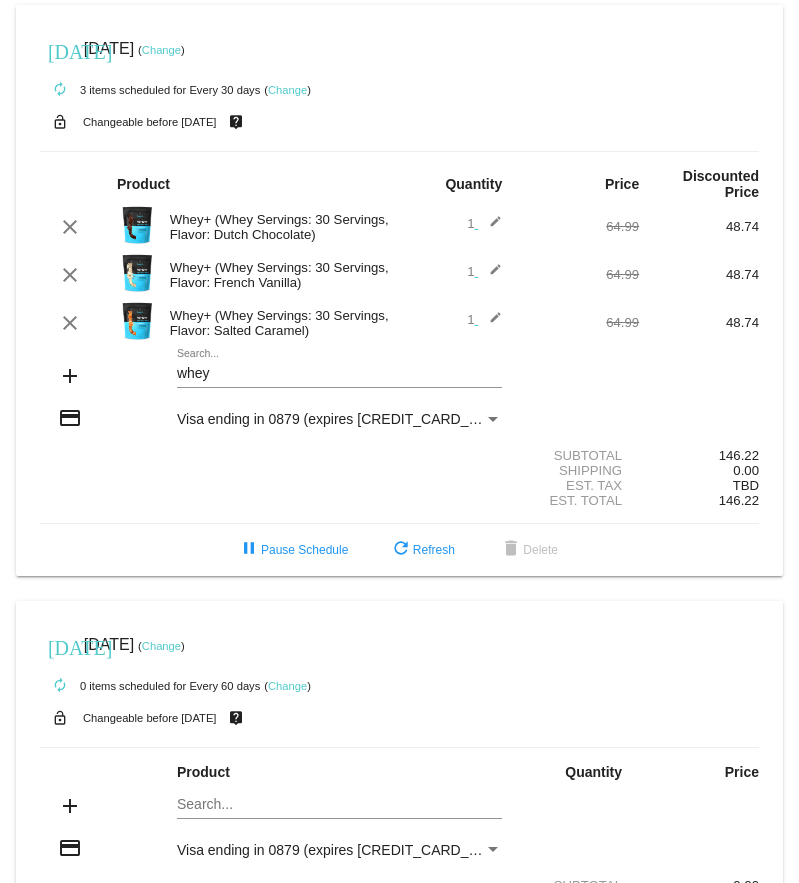 click on "add" 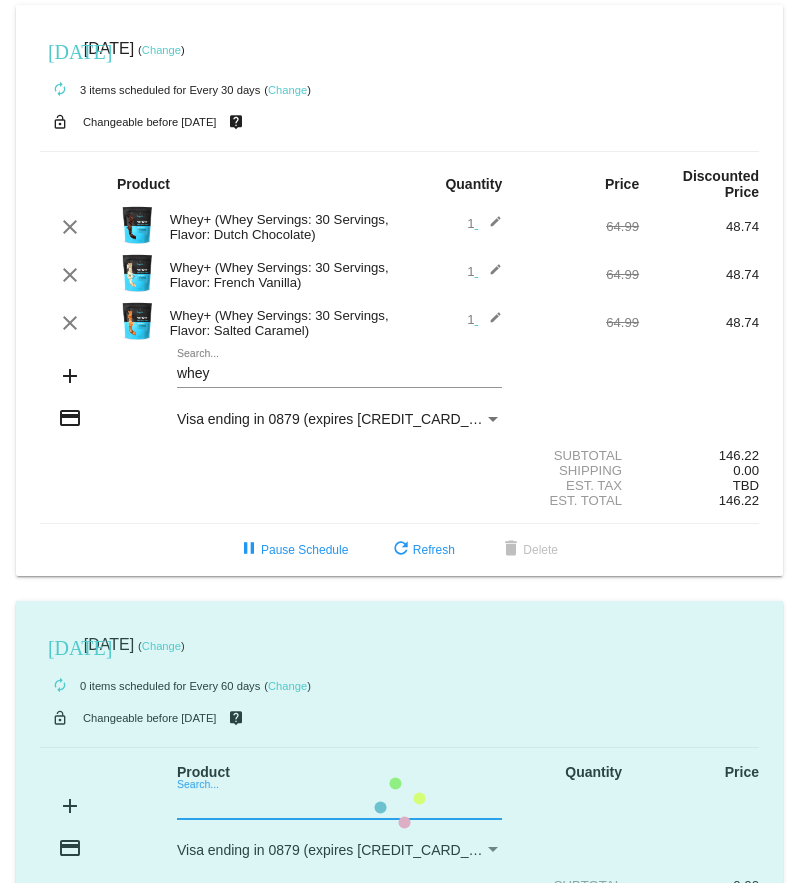 click on "today
Jul 31 2025
( Change )
autorenew
0
items
scheduled for Every 60 days
( Change )
lock_open
Changeable before 7/28/2025
live_help
Product
Quantity
Price
add" 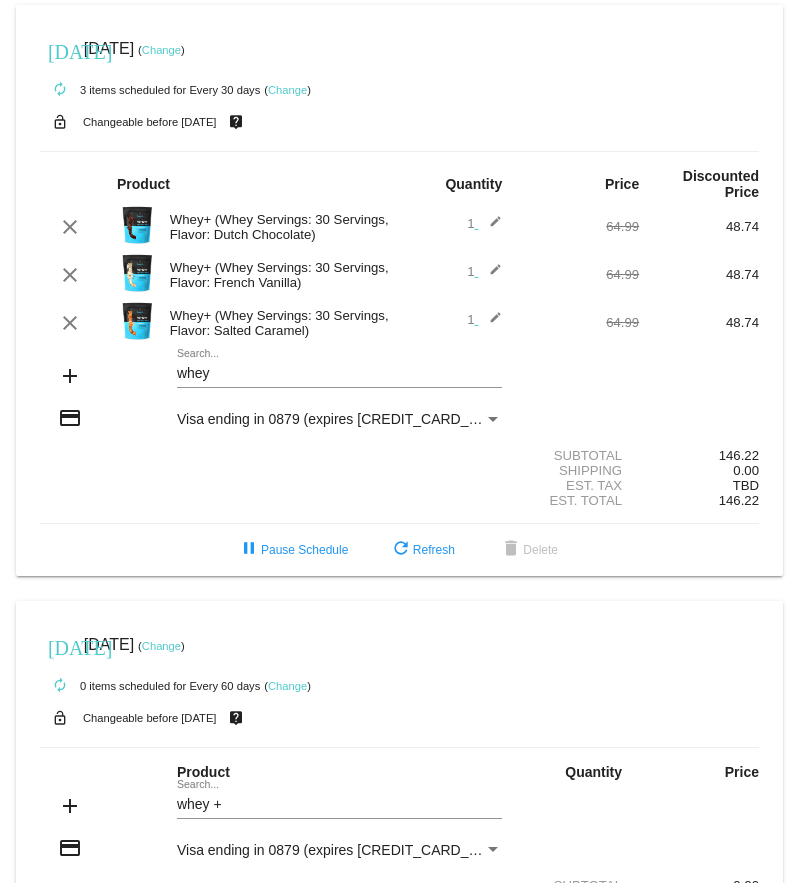 click on "whey +
Search..." 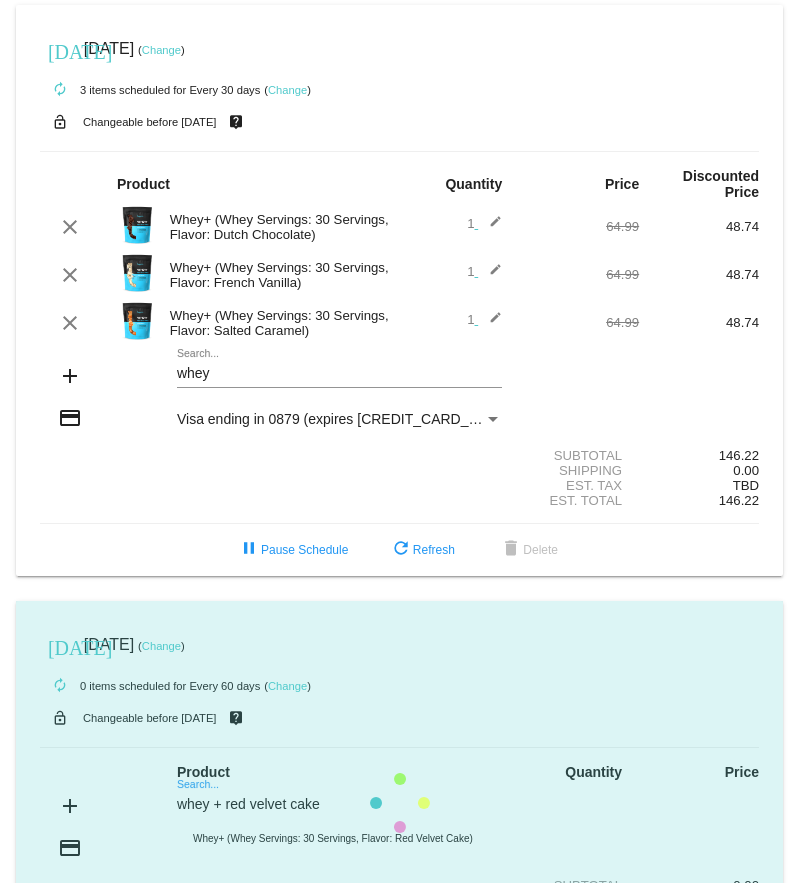 type on "whey + red velvet cake" 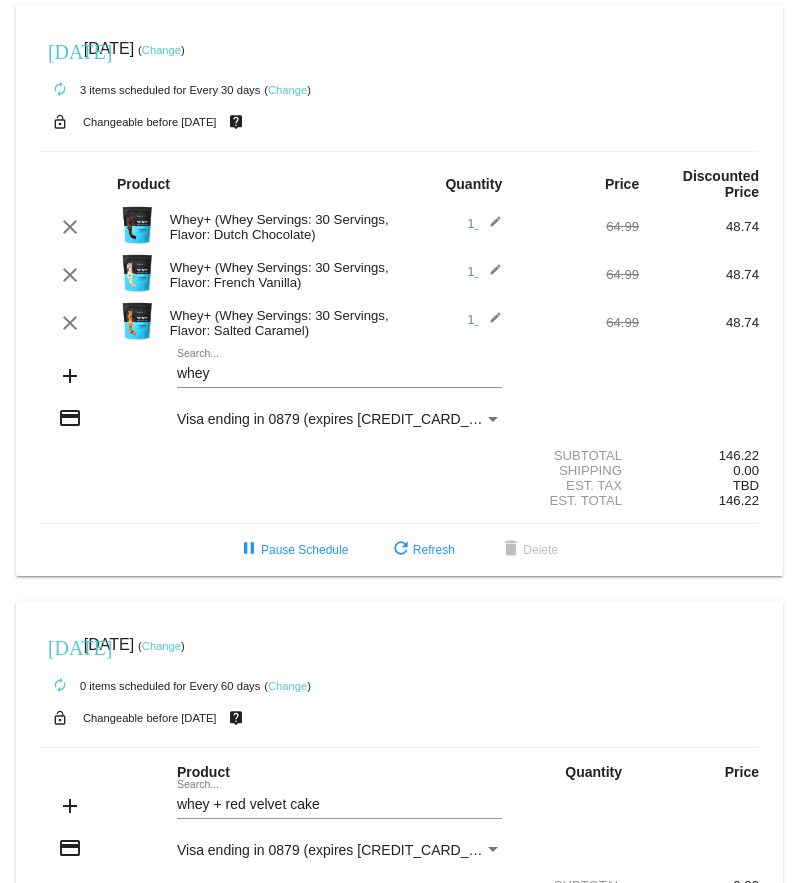 click on "Change" 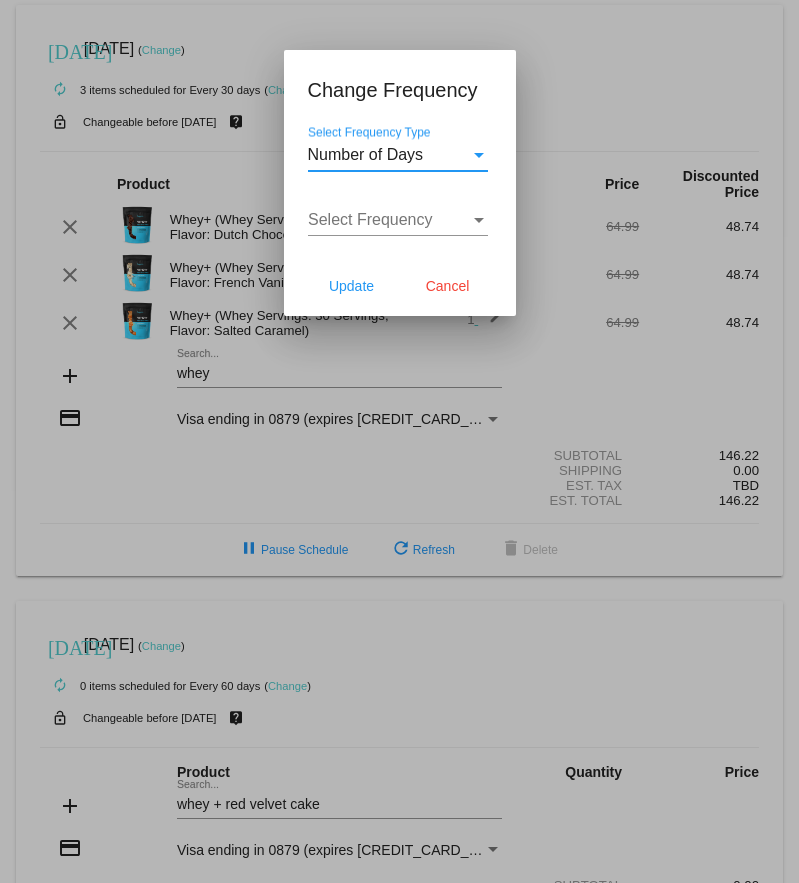 click on "Select Frequency" at bounding box center (389, 220) 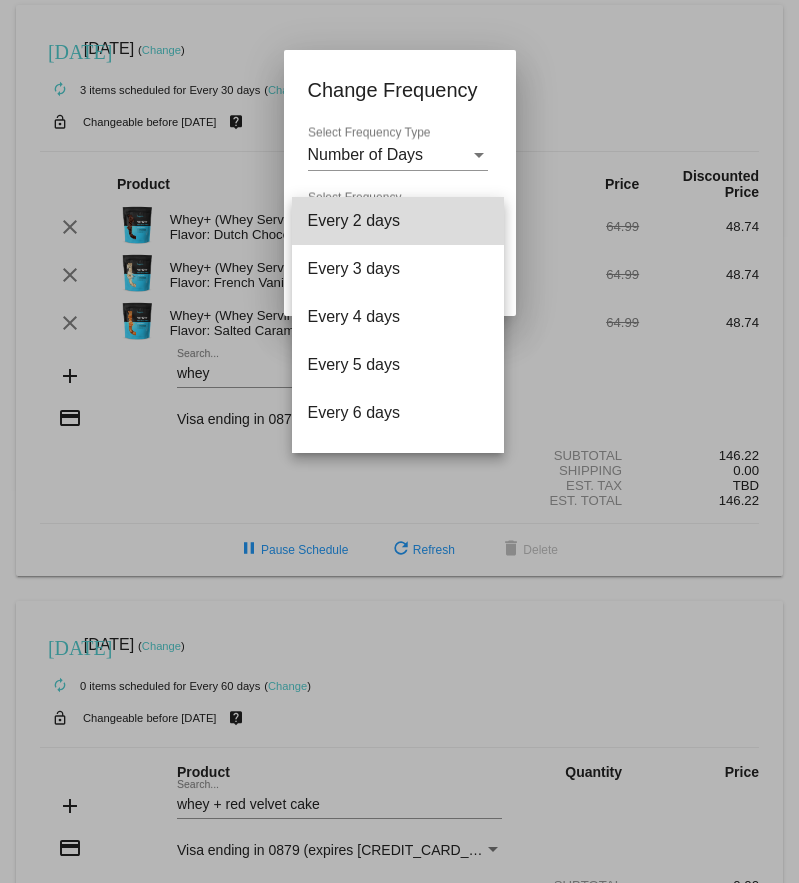 click on "Every 2 days" at bounding box center (398, 221) 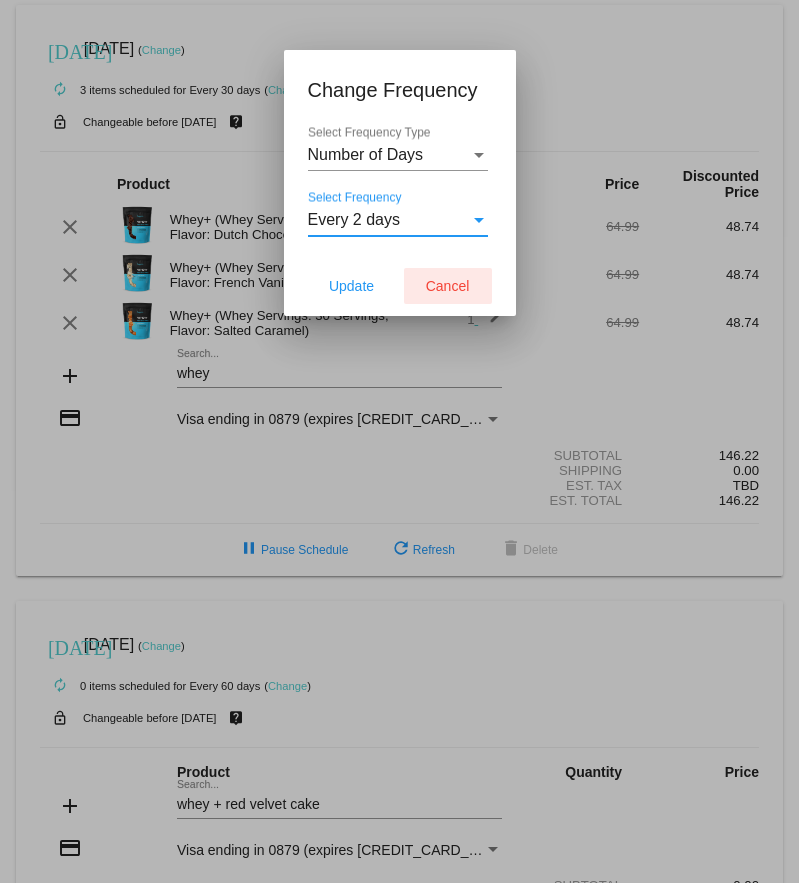 click on "Cancel" 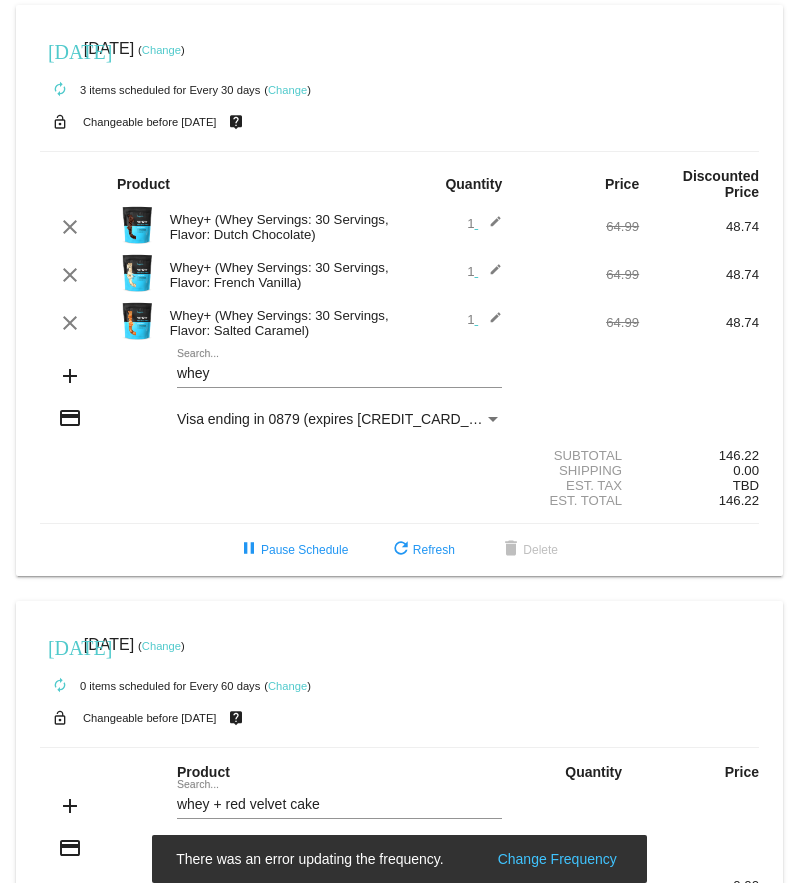 click on "today
Aug 31 2025
( Change )
autorenew
3
items
scheduled for Every 30 days
( Change )
lock_open
Changeable before 8/28/2025
live_help
Product
Quantity
Price
Discounted Price
edit" 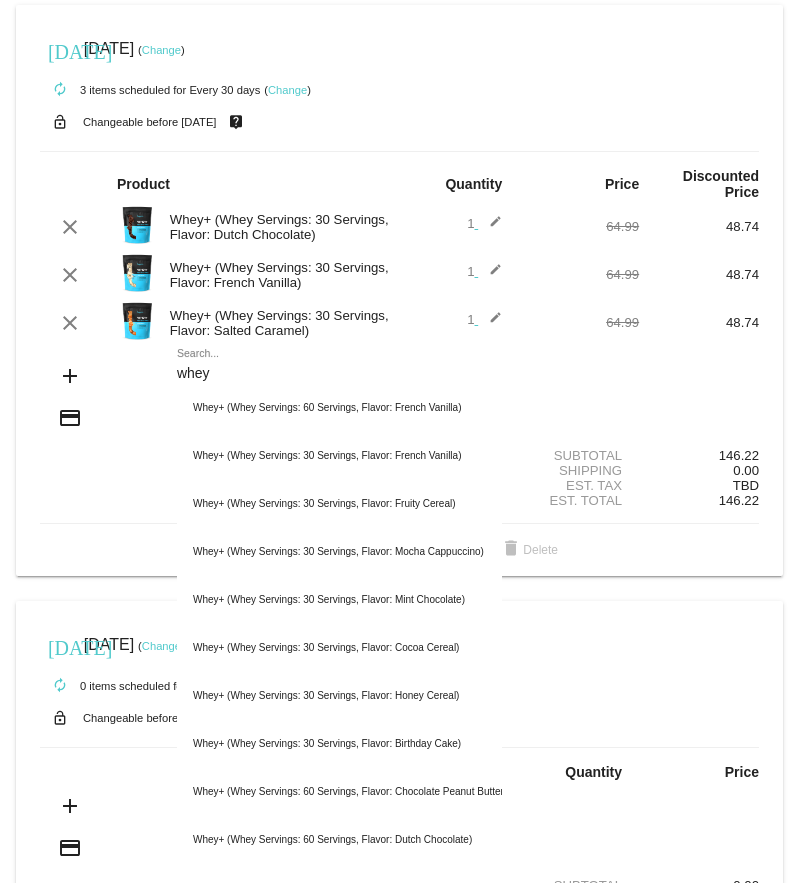 click on "add
whey
Search...
Whey+ (Whey Servings: 60 Servings, Flavor: French Vanilla) Whey+ (Whey Servings: 30 Servings, Flavor: French Vanilla) Whey+ (Whey Servings: 30 Servings, Flavor: Fruity Cereal) Whey+ (Whey Servings: 30 Servings, Flavor: Mocha Cappuccino) Whey+ (Whey Servings: 30 Servings, Flavor: Mint Chocolate) Whey+ (Whey Servings: 30 Servings, Flavor: Cocoa Cereal) Whey+ (Whey Servings: 30 Servings, Flavor: Honey Cereal) Whey+ (Whey Servings: 30 Servings, Flavor: Birthday Cake) Whey+ (Whey Servings: 60 Servings, Flavor: Chocolate Peanut Butter) Whey+ (Whey Servings: 60 Servings, Flavor: Dutch Chocolate) Whey+ (Whey Servings: 5 Pounds, Flavor: Strawberry Banana) Whey+ (Whey Servings: 30 Servings, Flavor: Salted Caramel) Whey+ (Whey Servings: 30 Servings, Flavor: Pumpkin Pie) Whey+ (Whey Servings: 30 Servings, Flavor: Chocolate Peanut Butter) Whey+ (Whey Servings: 30 Servings, Flavor: Unflavored)" 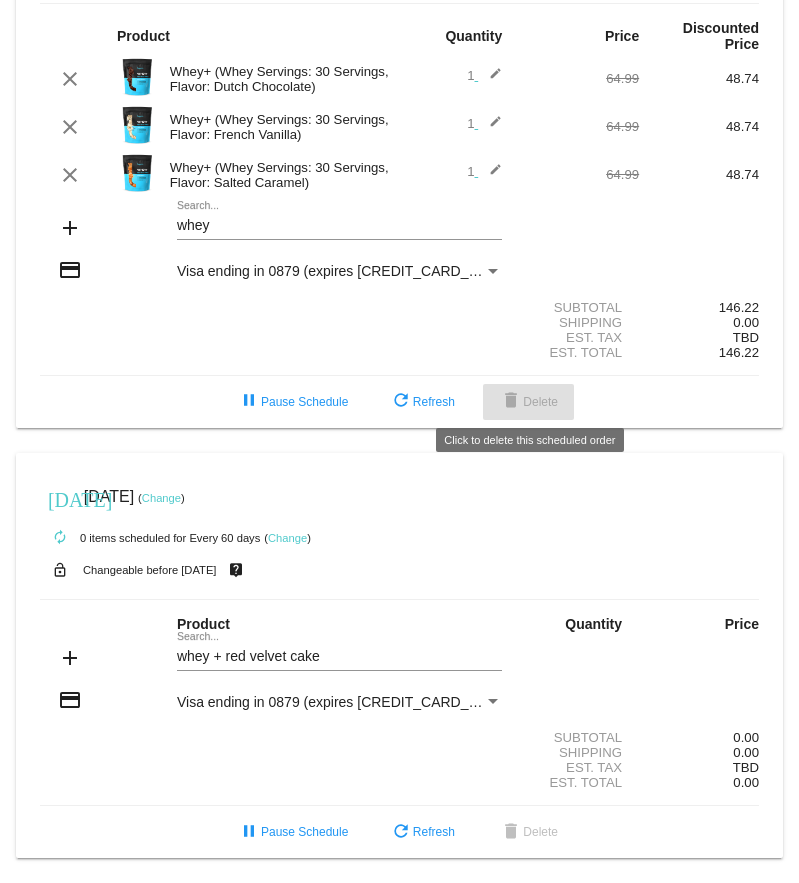 scroll, scrollTop: 159, scrollLeft: 0, axis: vertical 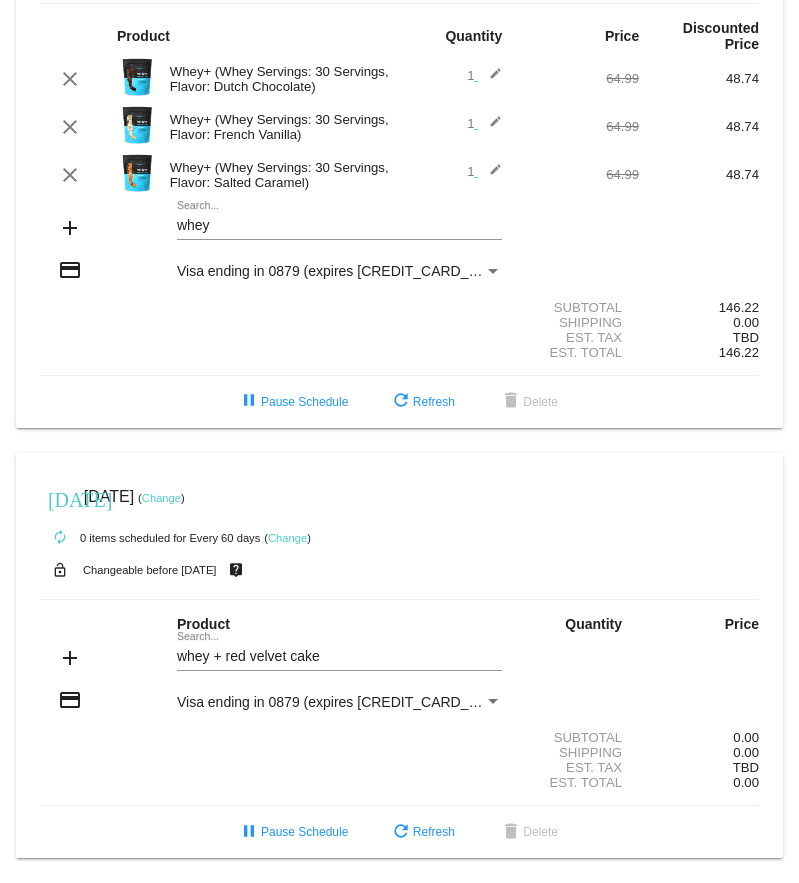 click on "whey
Search..." 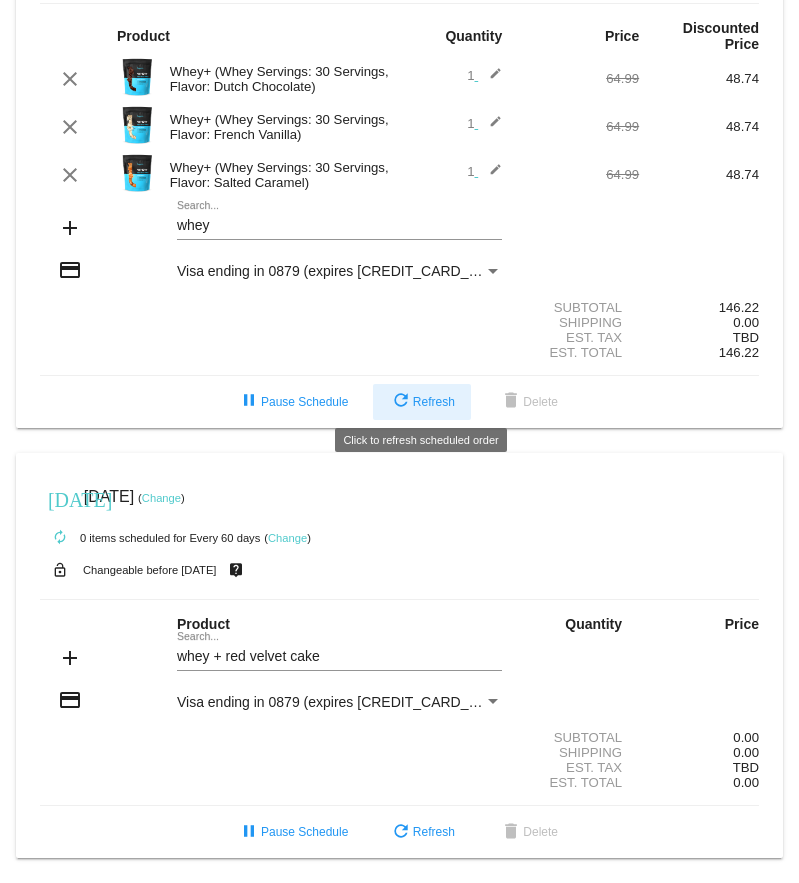 click on "refresh  Refresh" 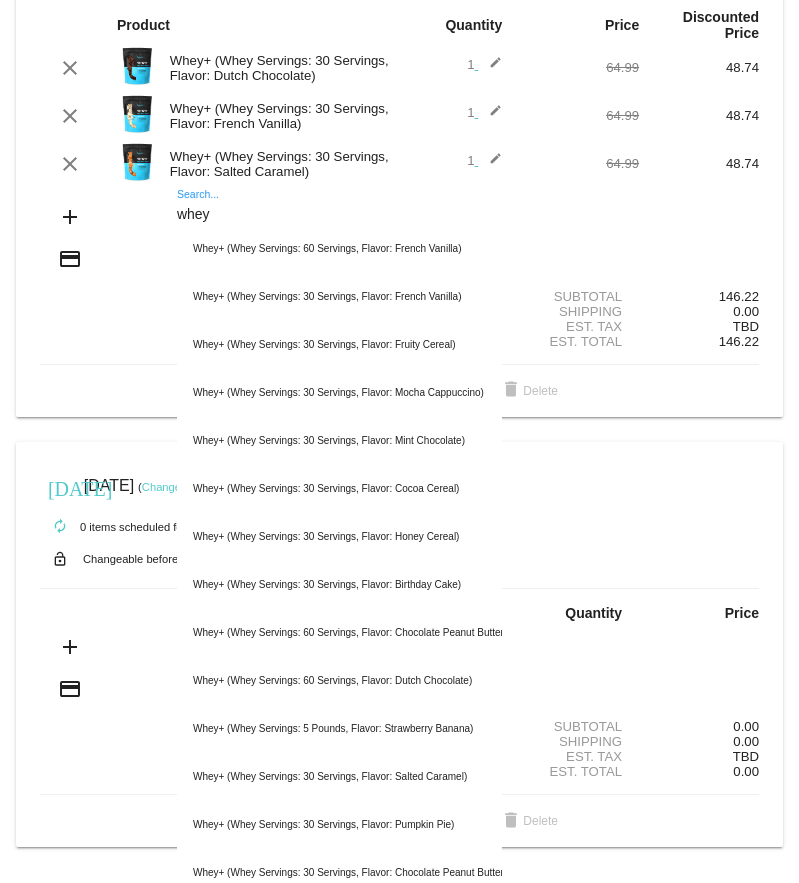 type on "whey" 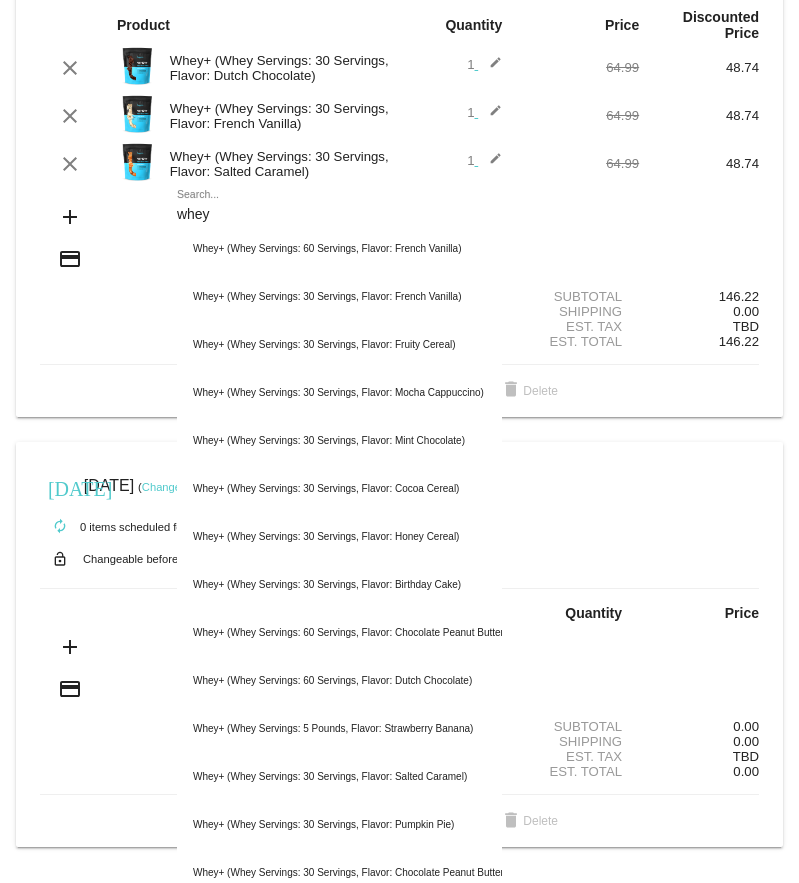 click on "lock_open
Changeable before 7/28/2025
live_help" 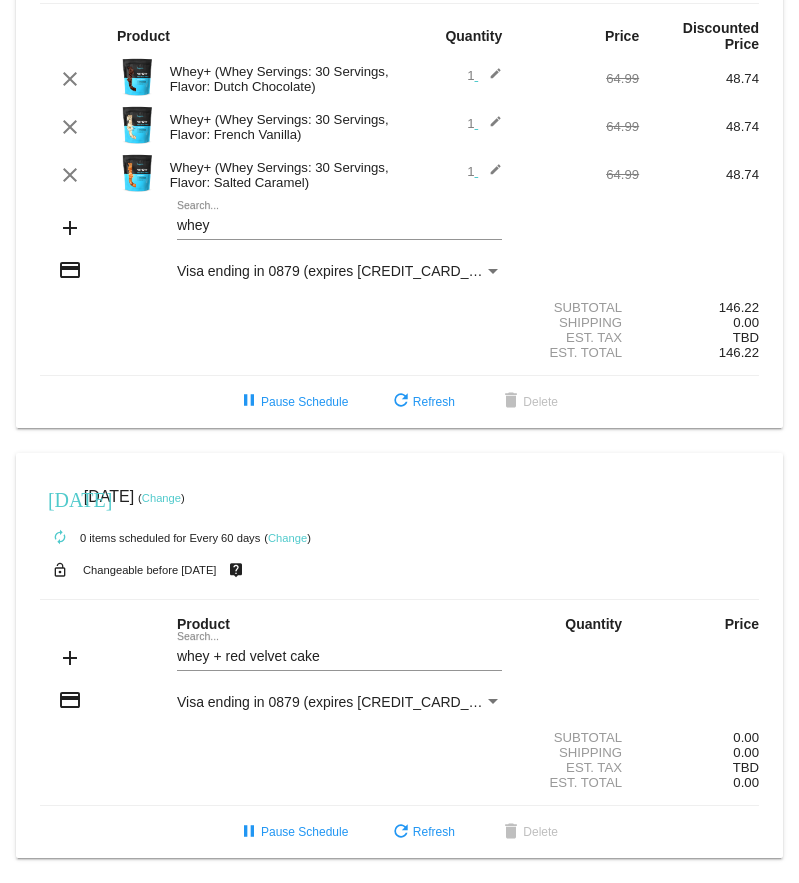 scroll, scrollTop: 159, scrollLeft: 0, axis: vertical 